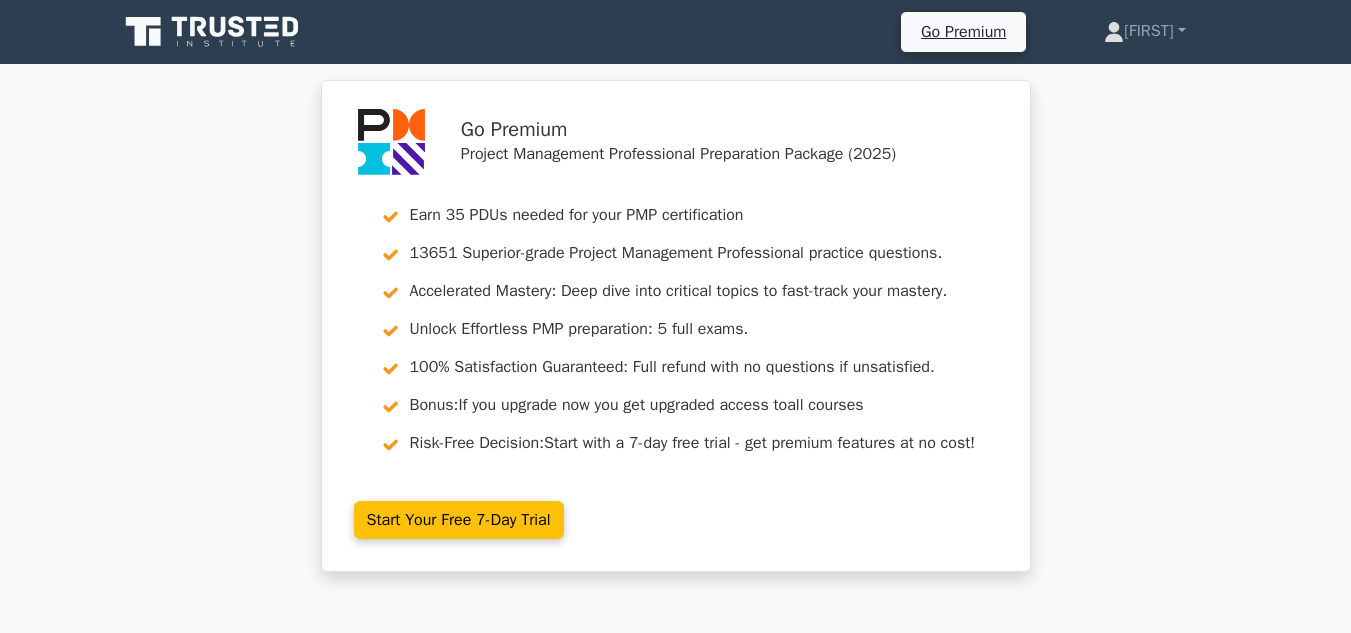 scroll, scrollTop: 11300, scrollLeft: 0, axis: vertical 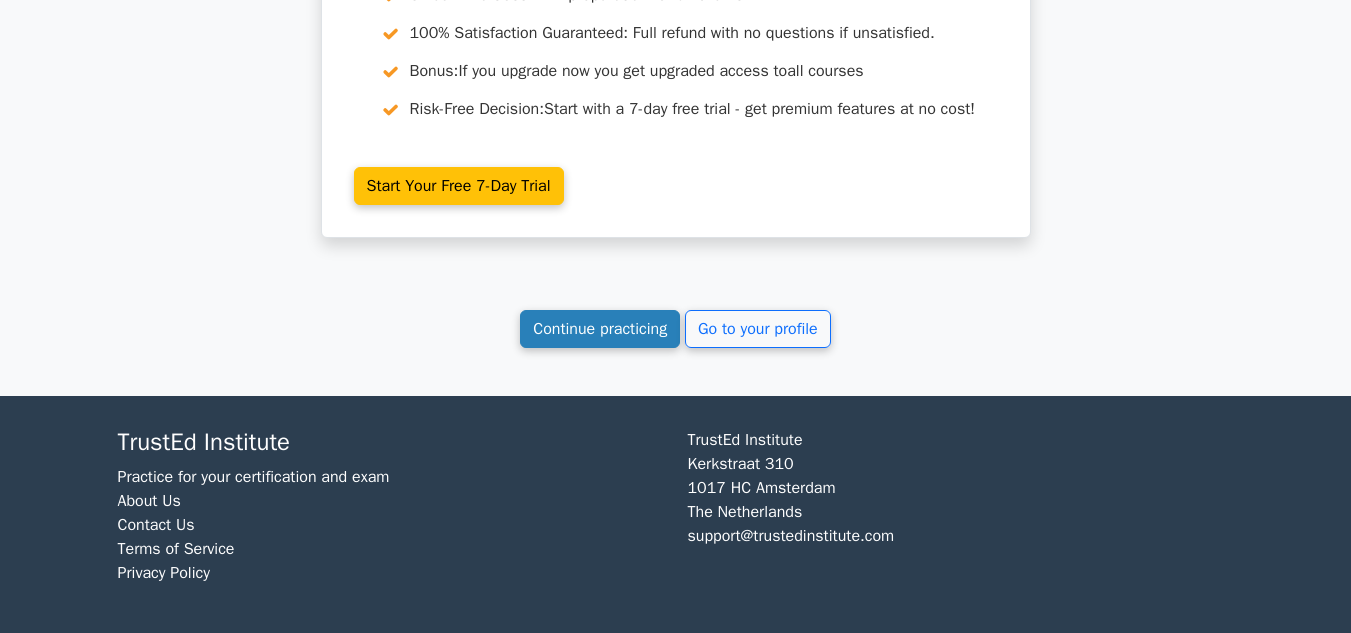 click on "Continue practicing" at bounding box center [600, 329] 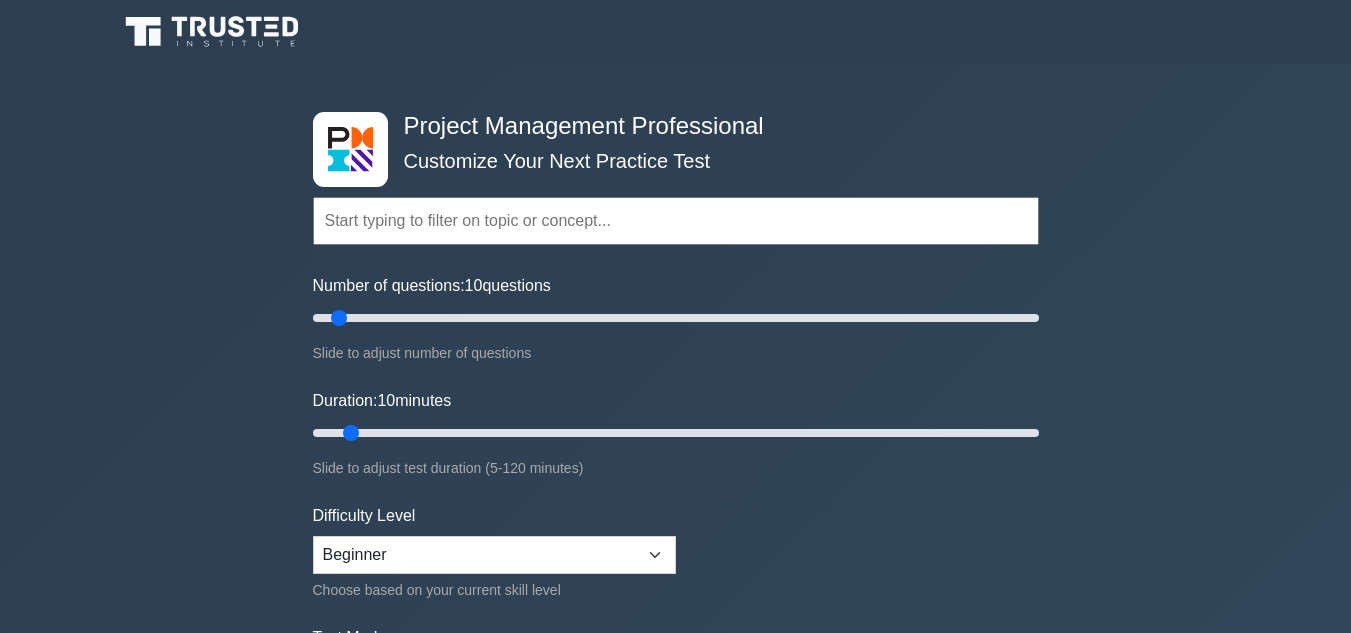 scroll, scrollTop: 0, scrollLeft: 0, axis: both 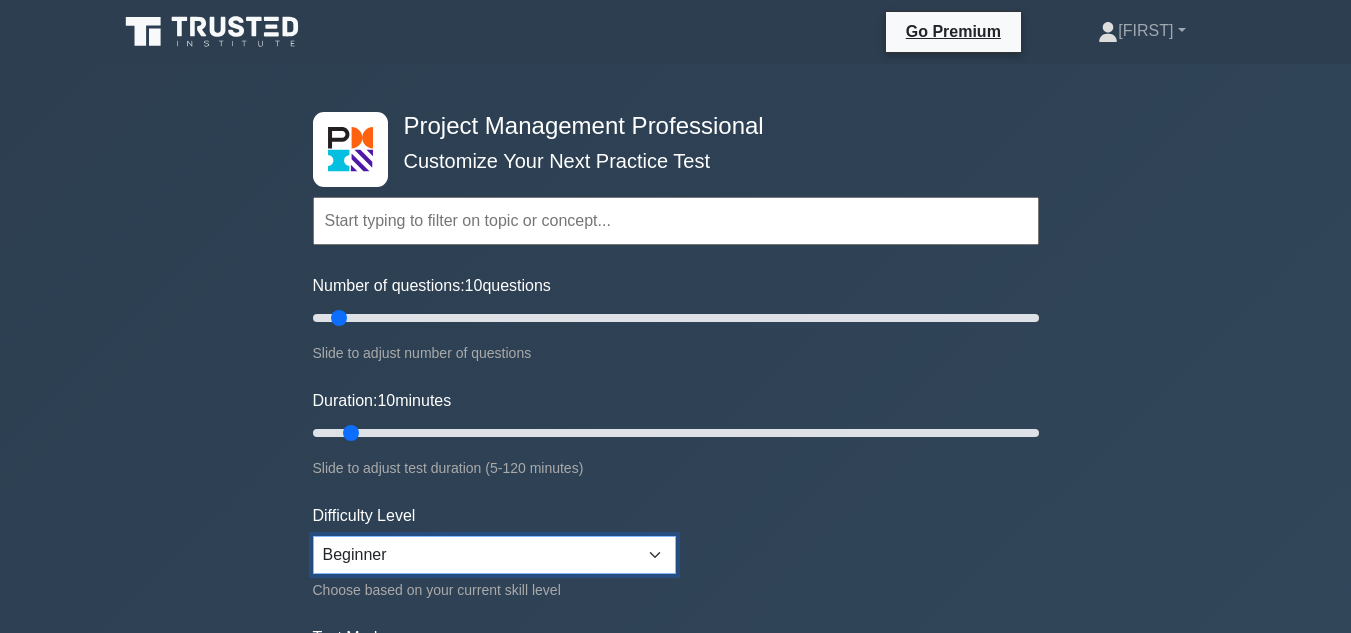 click on "Beginner
Intermediate
Expert" at bounding box center (494, 555) 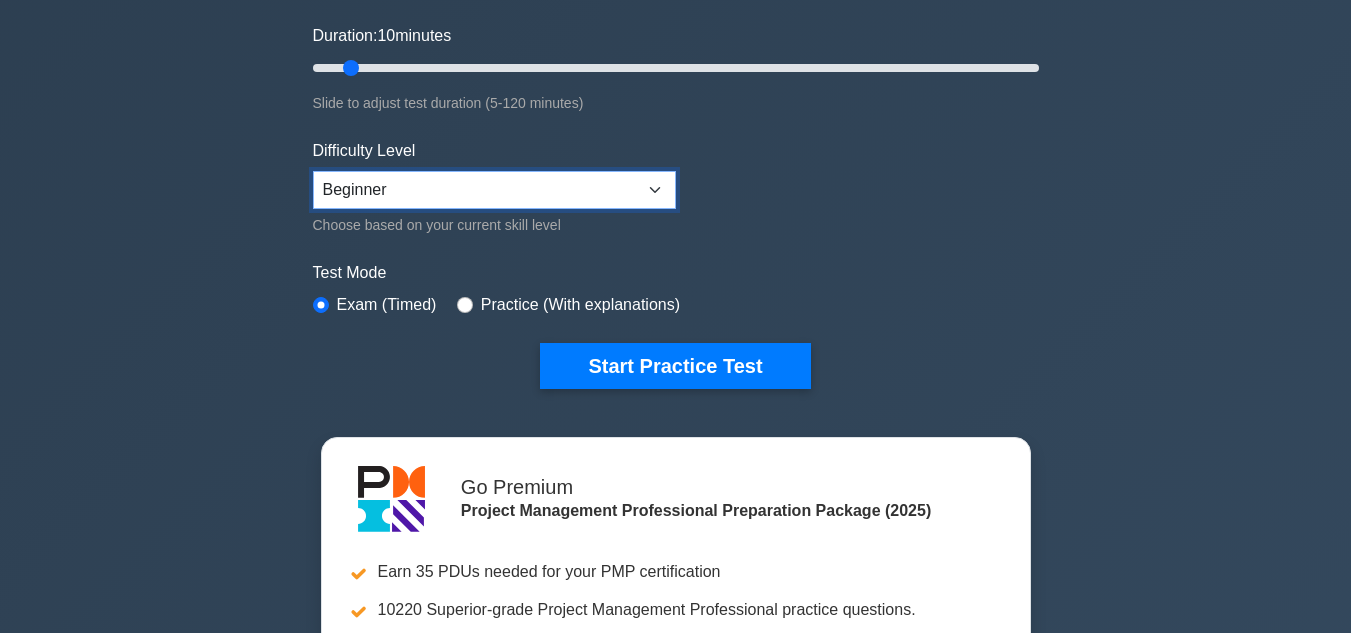 scroll, scrollTop: 400, scrollLeft: 0, axis: vertical 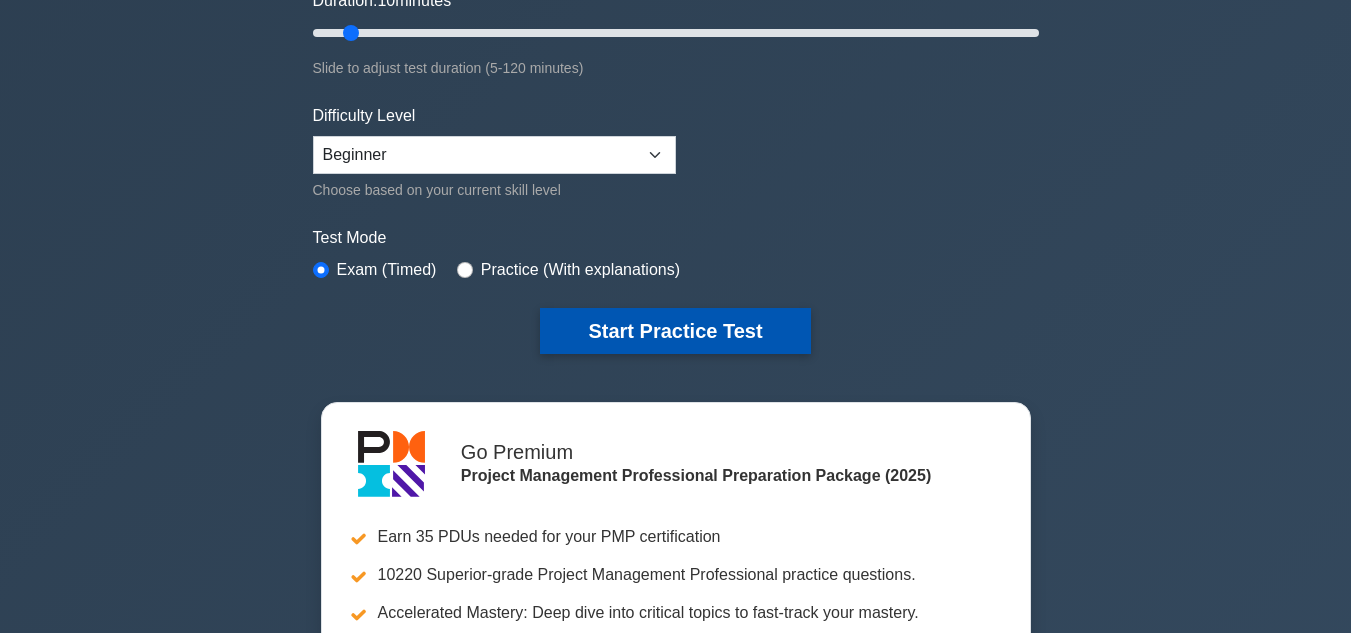 click on "Start Practice Test" at bounding box center [675, 331] 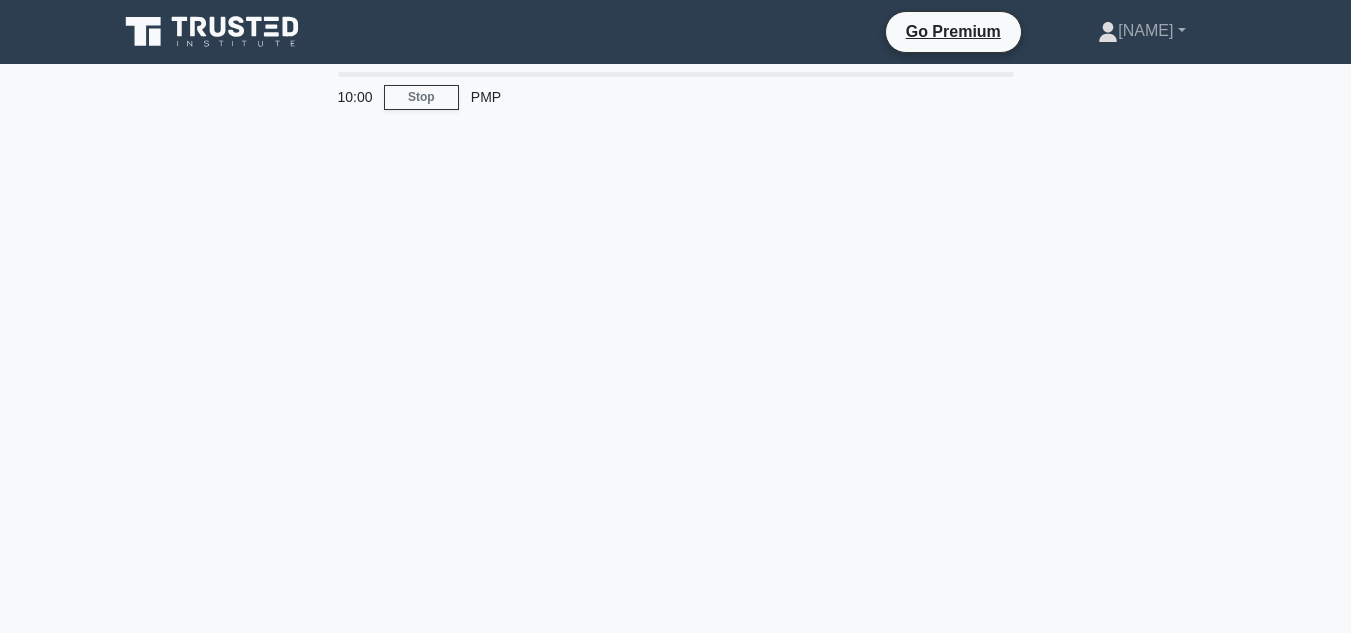scroll, scrollTop: 0, scrollLeft: 0, axis: both 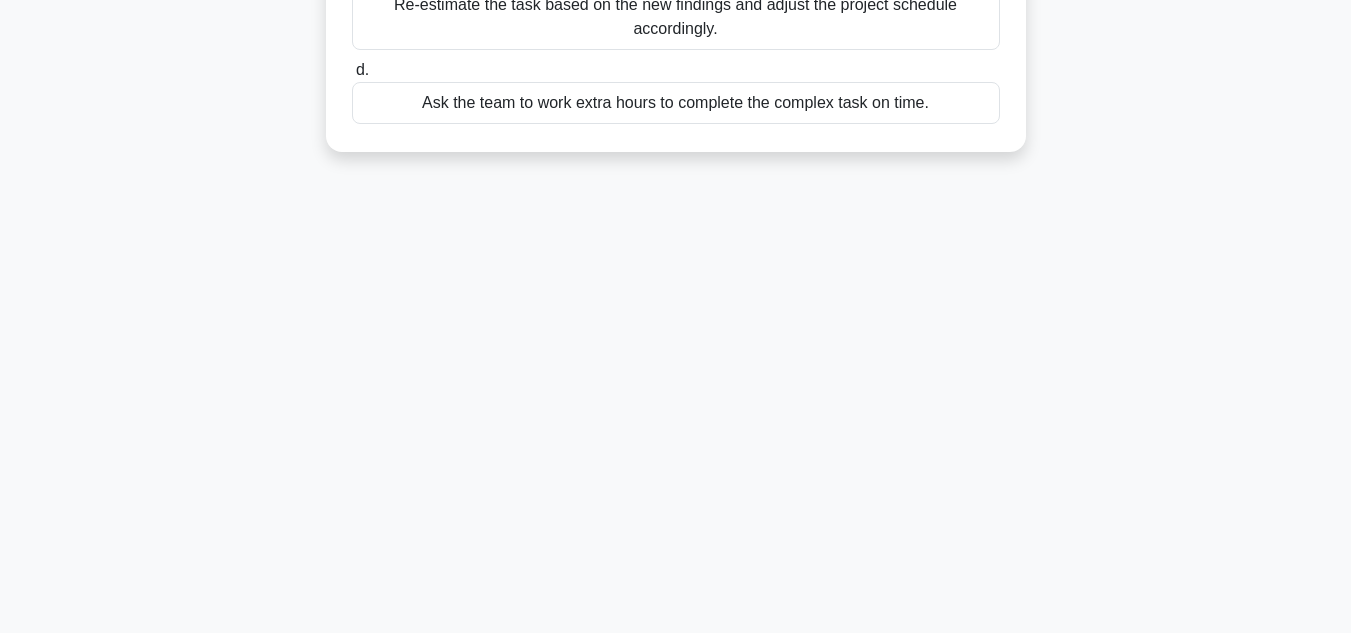 drag, startPoint x: 371, startPoint y: 164, endPoint x: 1033, endPoint y: 138, distance: 662.5104 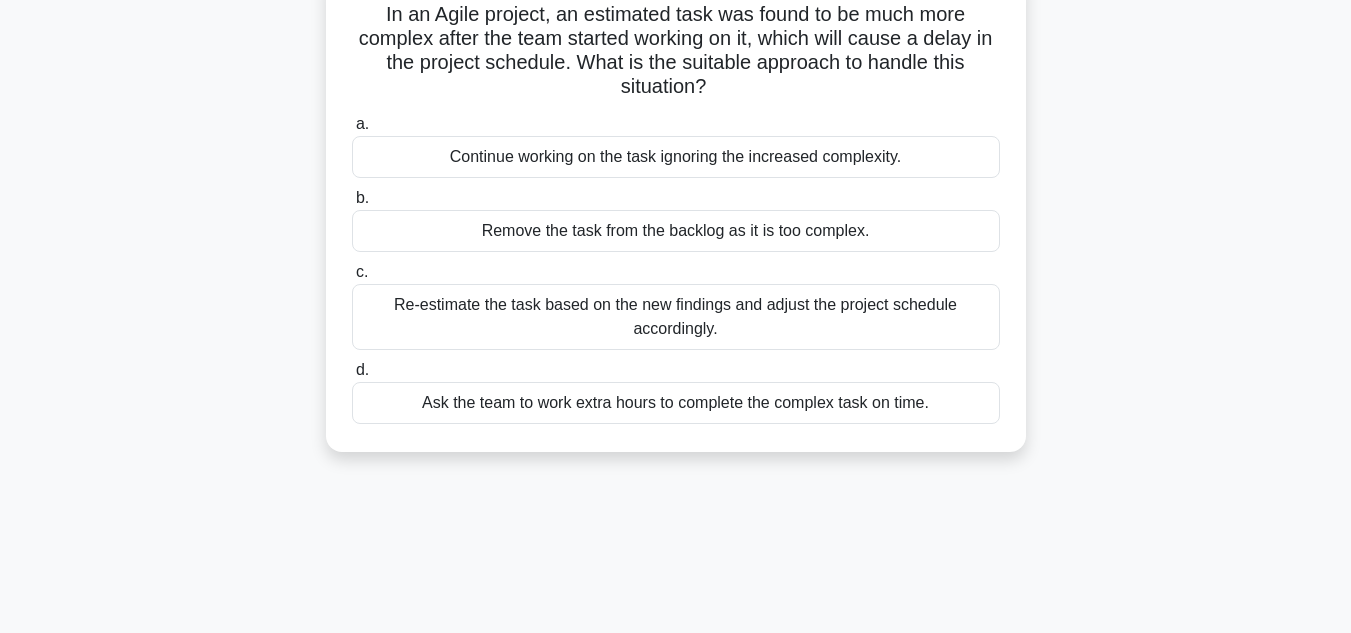 scroll, scrollTop: 0, scrollLeft: 0, axis: both 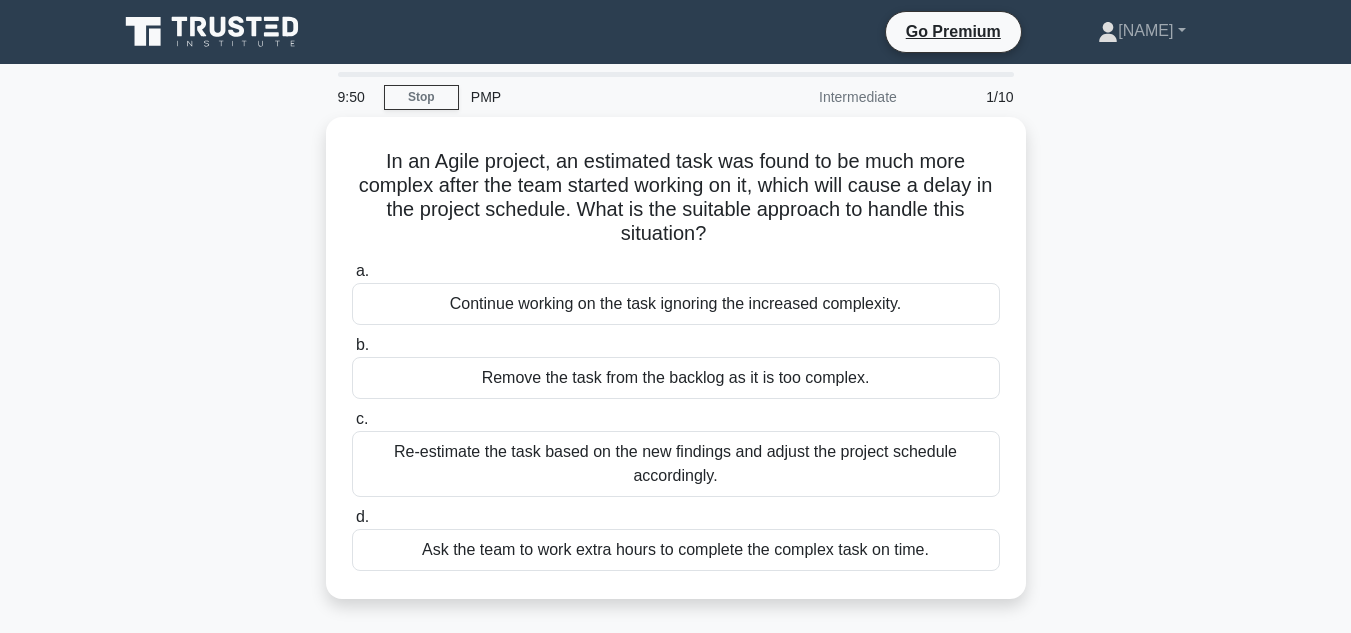click on "In an Agile project, an estimated task was found to be much more complex after the team started working on it, which will cause a delay in the project schedule. What is the suitable approach to handle this situation?
.spinner_0XTQ{transform-origin:center;animation:spinner_y6GP .75s linear infinite}@keyframes spinner_y6GP{100%{transform:rotate(360deg)}}
a.
b. c. d." at bounding box center [676, 370] 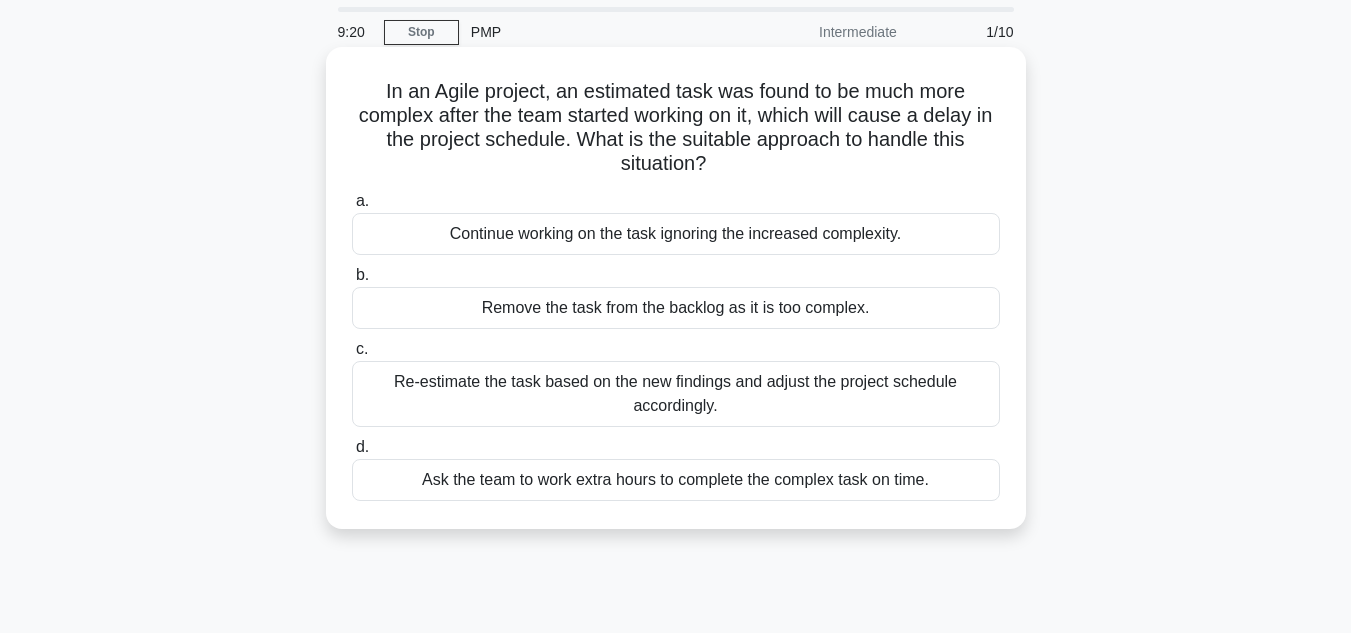 scroll, scrollTop: 100, scrollLeft: 0, axis: vertical 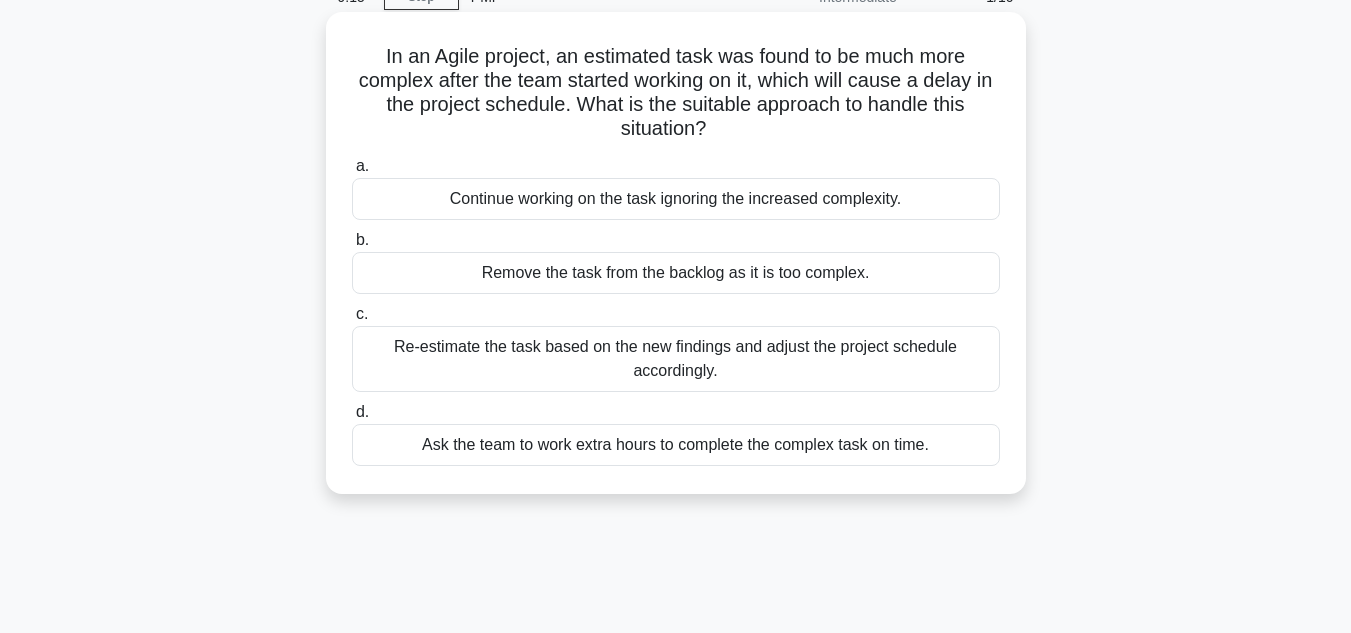 click on "Re-estimate the task based on the new findings and adjust the project schedule accordingly." at bounding box center (676, 359) 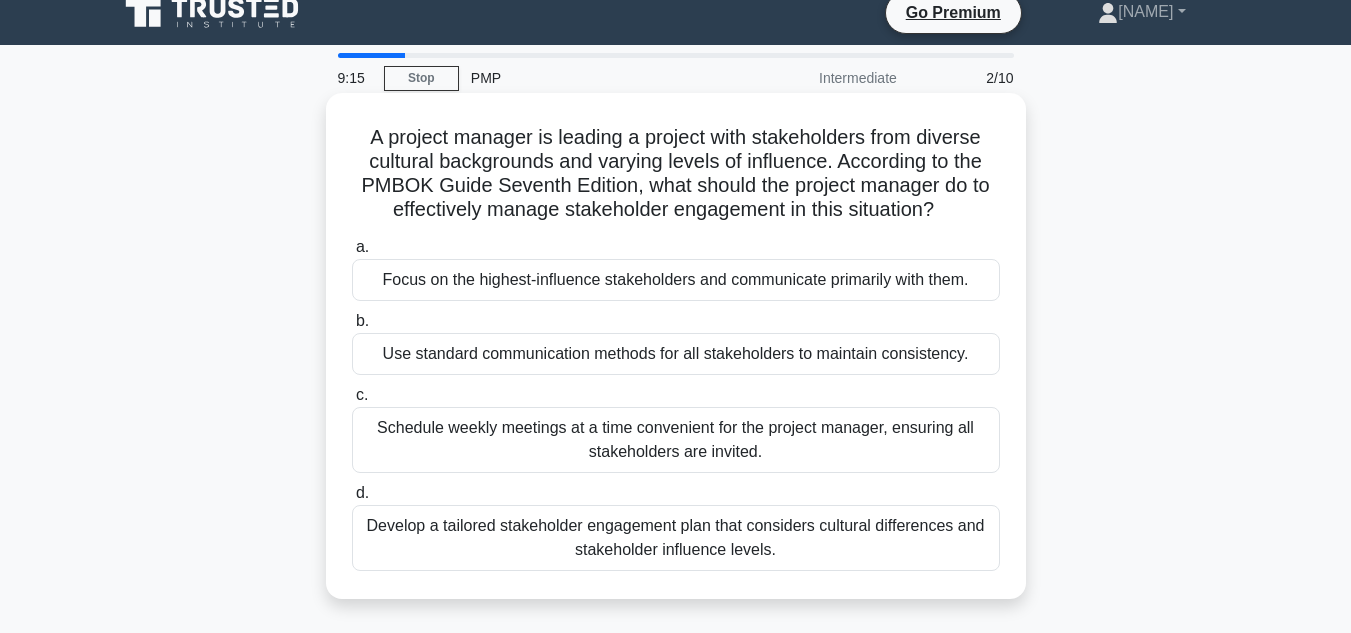 scroll, scrollTop: 0, scrollLeft: 0, axis: both 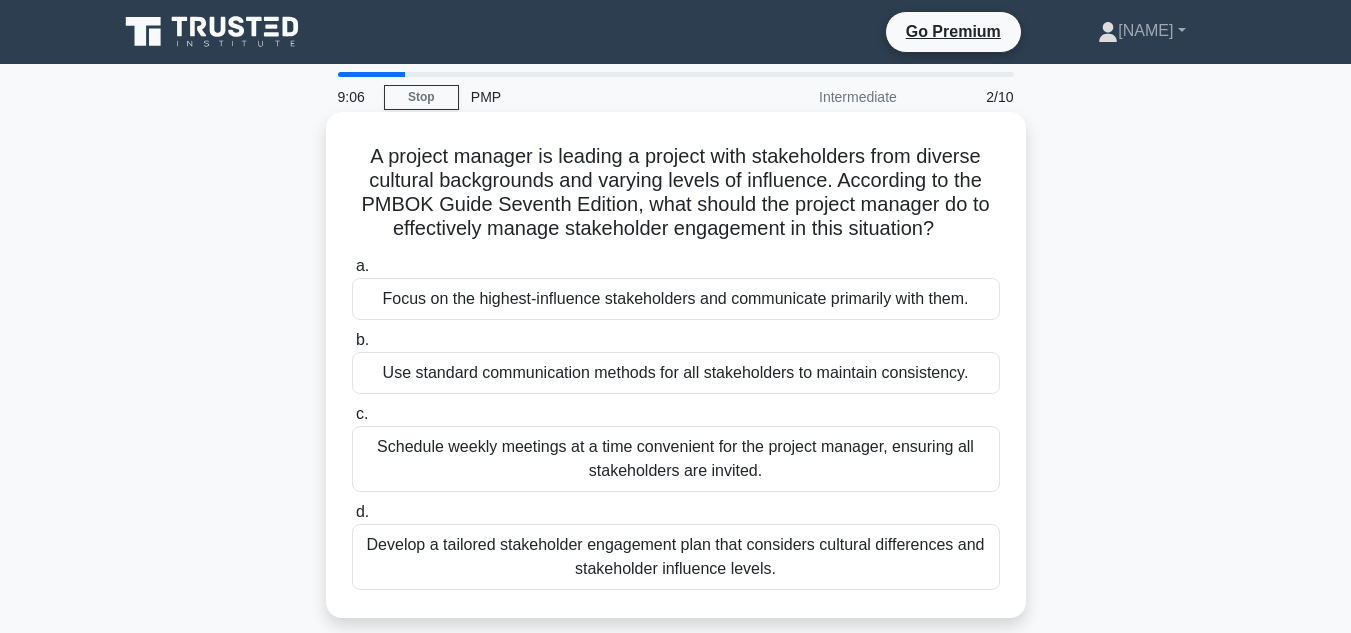drag, startPoint x: 356, startPoint y: 154, endPoint x: 935, endPoint y: 575, distance: 715.8785 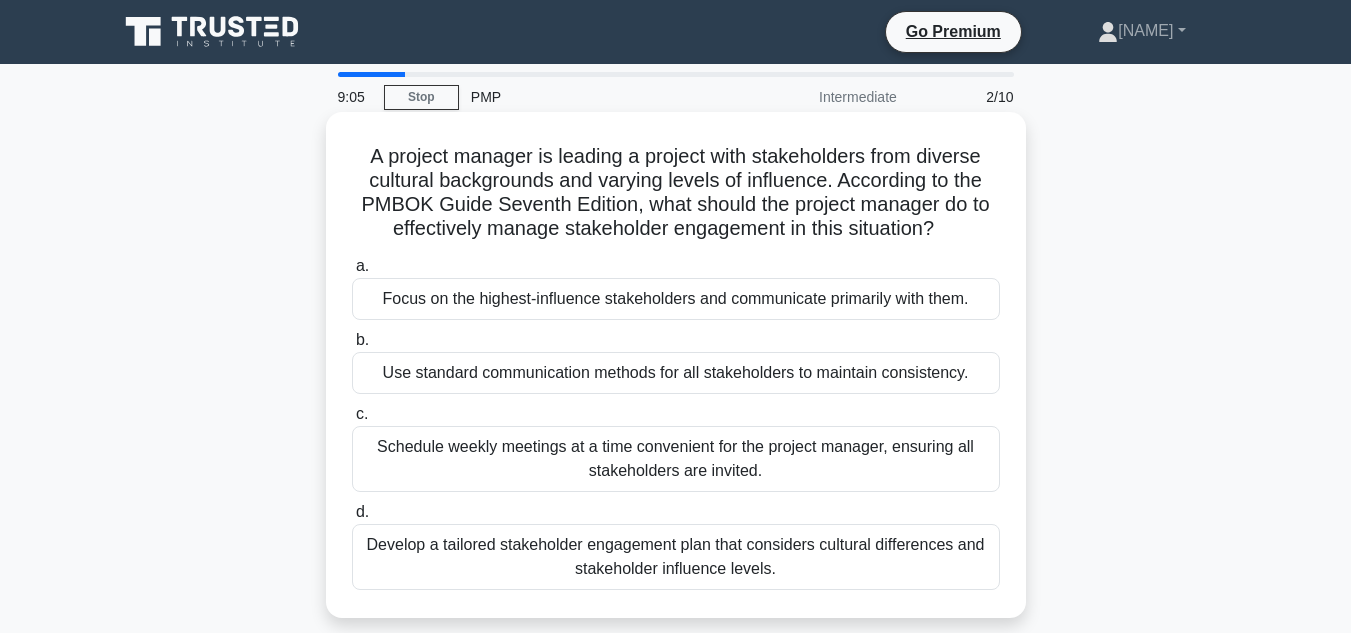 copy on "A project manager is leading a project with stakeholders from diverse cultural backgrounds and varying levels of influence. According to the PMBOK Guide Seventh Edition, what should the project manager do to effectively manage stakeholder engagement in this situation?
.spinner_0XTQ{transform-origin:center;animation:spinner_y6GP .75s linear infinite}@keyframes spinner_y6GP{100%{transform:rotate(360deg)}}
a.
Focus on the highest-influence stakeholders and communicate primarily with them.
b.
Use standard communication methods for all stakeholders to maintain consistency.
c.
Schedule weekly meetings at a time convenient for the project manager, ensuring all stakeholders are invited.
d.
Develop a tailored stake..." 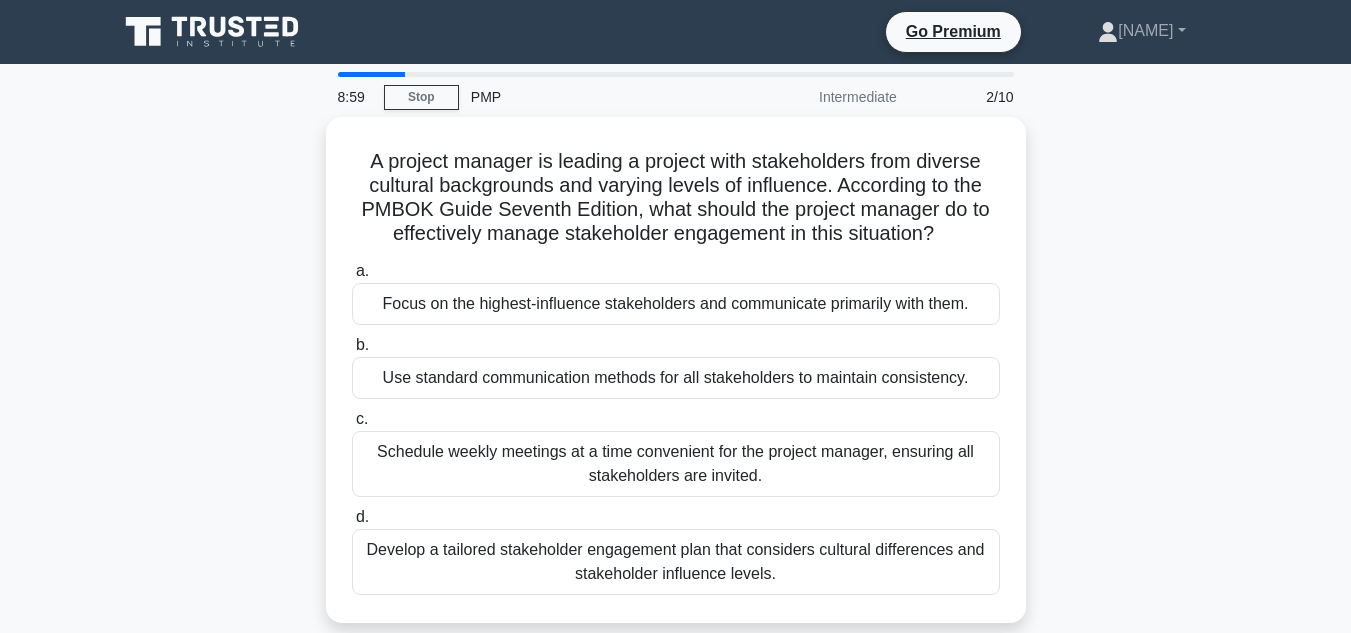 click on "8:59
Stop
PMP
Intermediate
2/10
A project manager is leading a project with stakeholders from diverse cultural backgrounds and varying levels of influence. According to the PMBOK Guide Seventh Edition, what should the project manager do to effectively manage stakeholder engagement in this situation?
.spinner_0XTQ{transform-origin:center;animation:spinner_y6GP .75s linear infinite}@keyframes spinner_y6GP{100%{transform:rotate(360deg)}}
a. b. c." at bounding box center [675, 572] 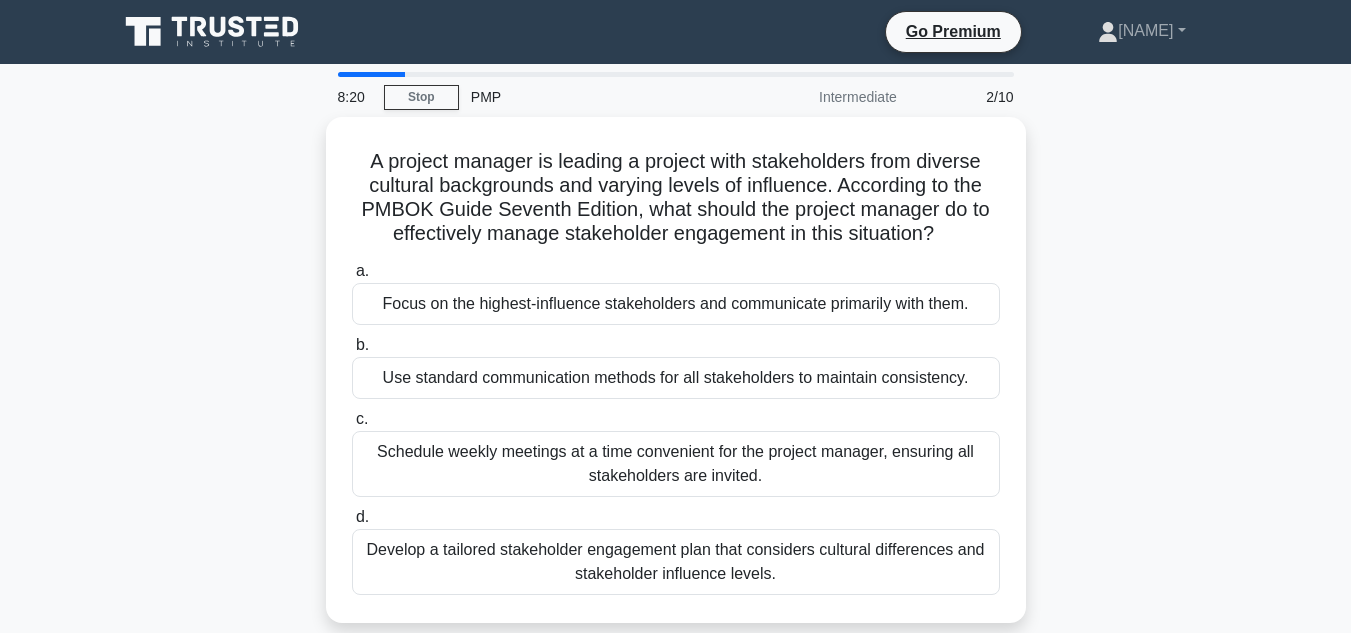 scroll, scrollTop: 100, scrollLeft: 0, axis: vertical 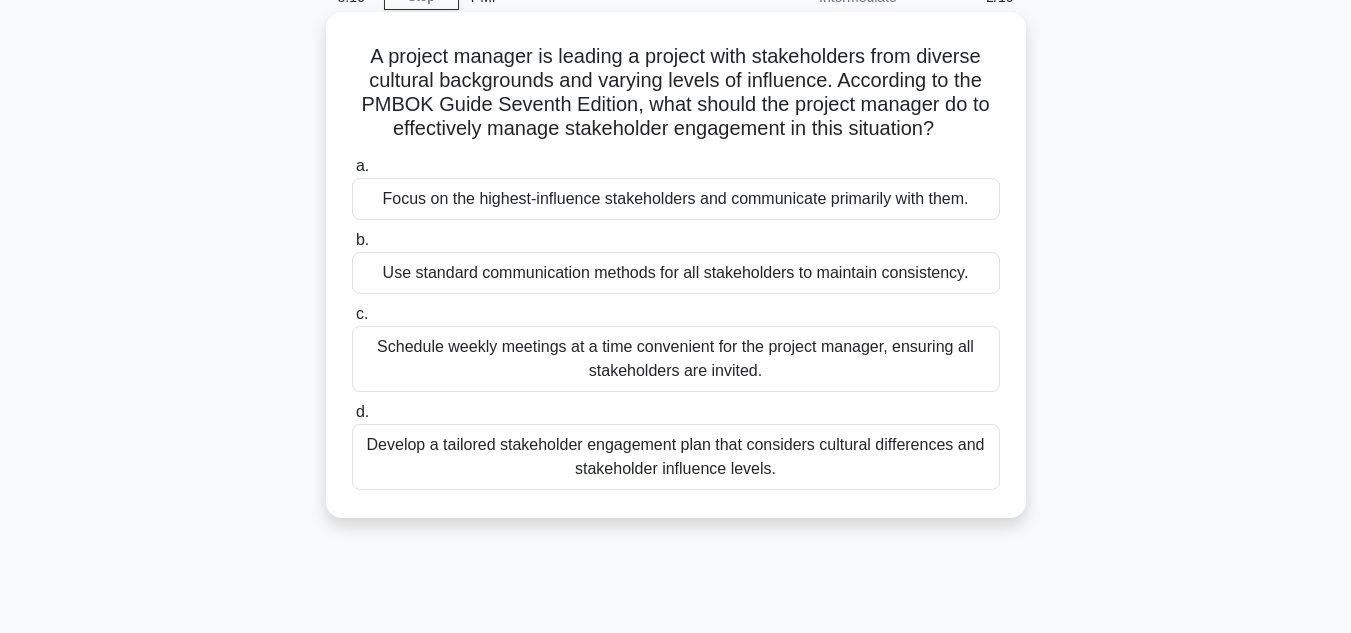 click on "Develop a tailored stakeholder engagement plan that considers cultural differences and stakeholder influence levels." at bounding box center [676, 457] 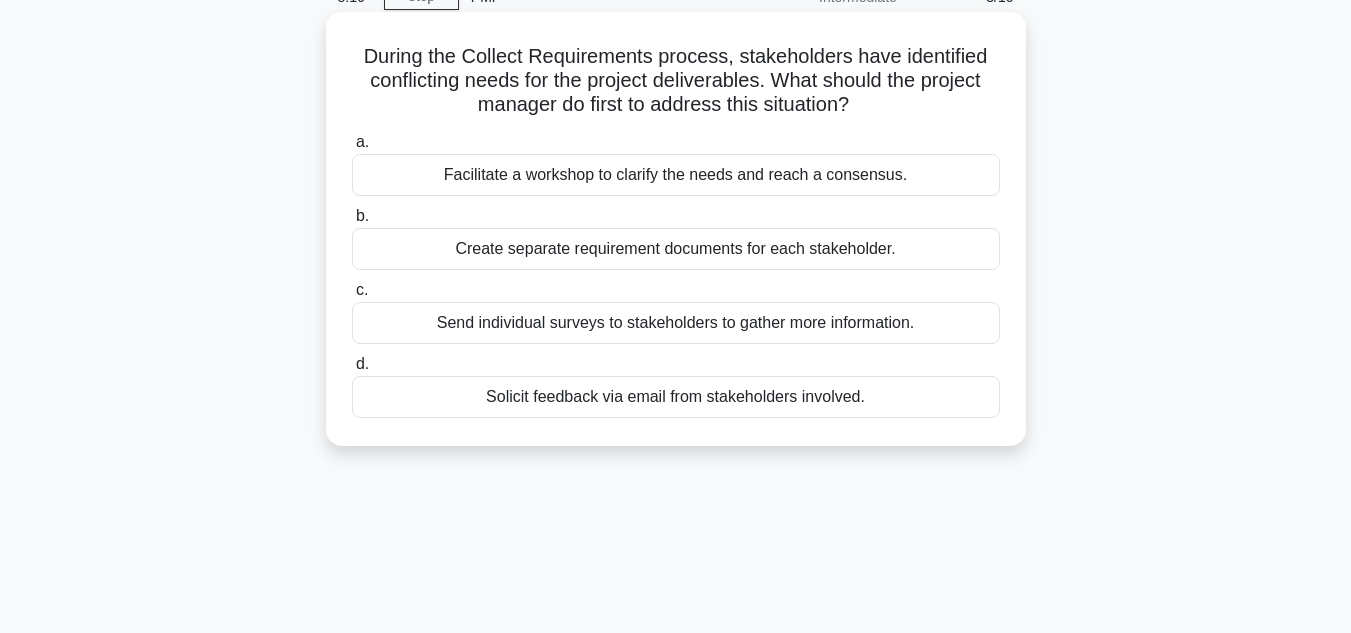 scroll, scrollTop: 0, scrollLeft: 0, axis: both 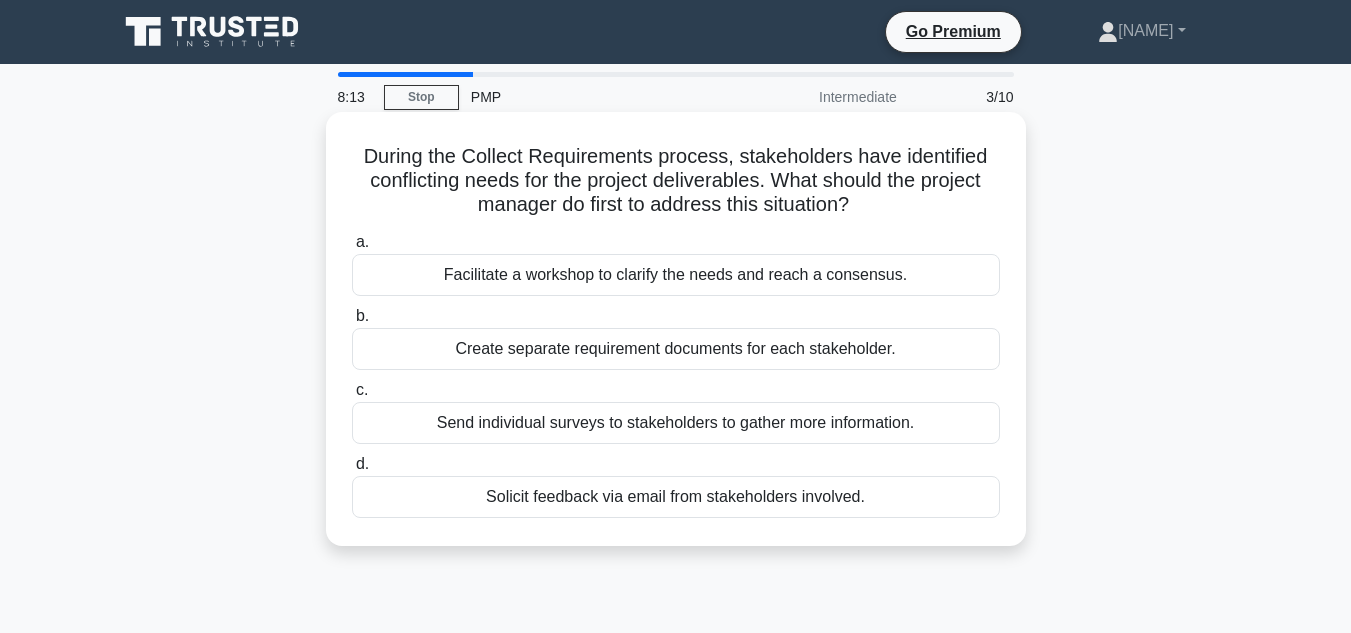 drag, startPoint x: 360, startPoint y: 148, endPoint x: 1003, endPoint y: 502, distance: 734.0061 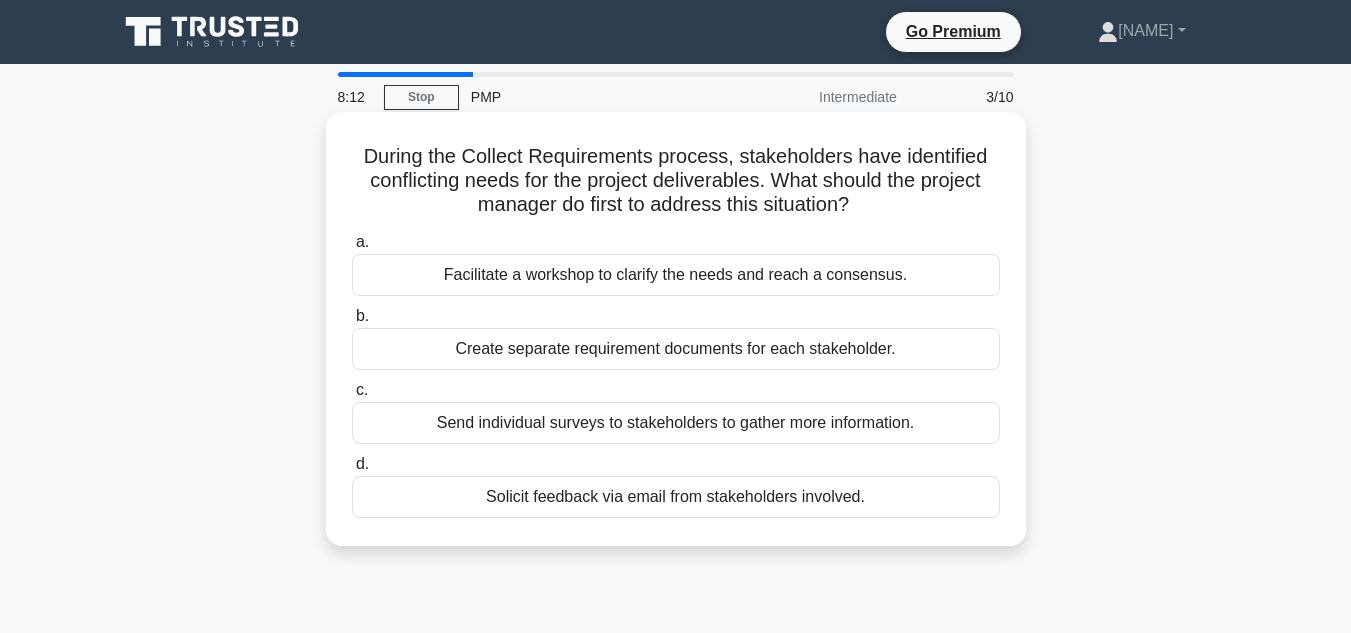 copy on "During the Collect Requirements process, stakeholders have identified conflicting needs for the project deliverables. What should the project manager do first to address this situation?
.spinner_0XTQ{transform-origin:center;animation:spinner_y6GP .75s linear infinite}@keyframes spinner_y6GP{100%{transform:rotate(360deg)}}
a.
Facilitate a workshop to clarify the needs and reach a consensus.
b.
Create separate requirement documents for each stakeholder.
c.
Send individual surveys to stakeholders to gather more information.
d.
Solicit feedback via email from stakeholders involved." 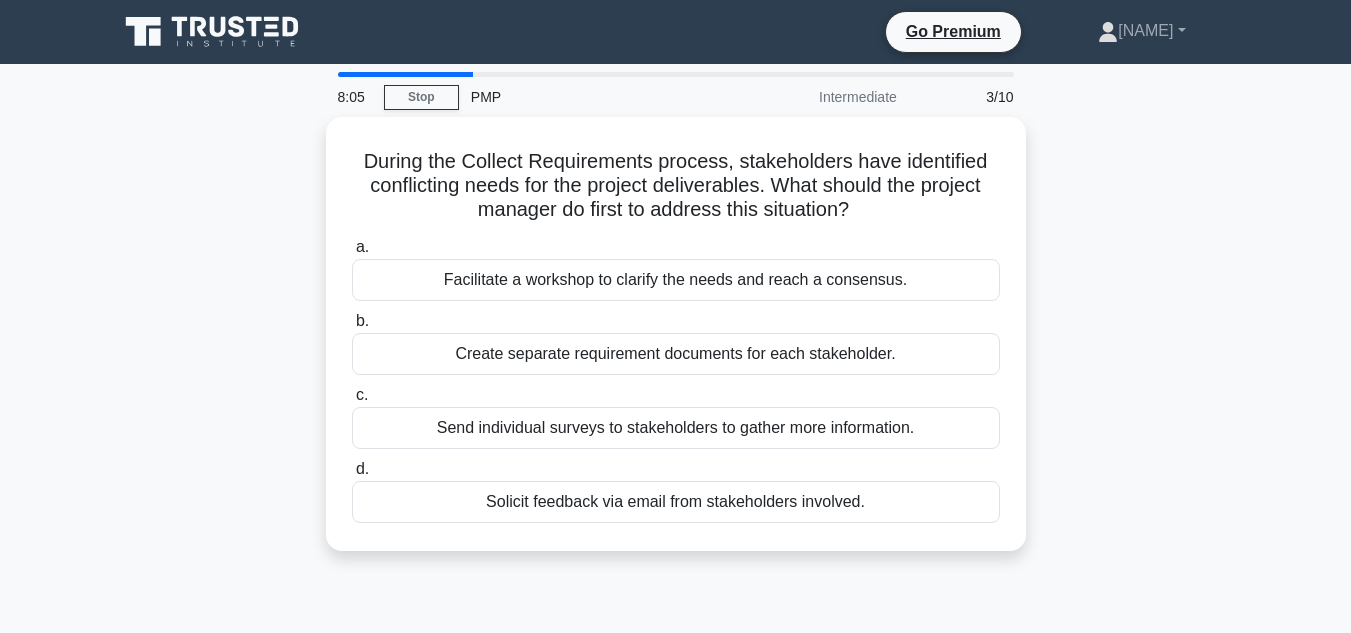 click on "During the Collect Requirements process, stakeholders have identified conflicting needs for the project deliverables. What should the project manager do first to address this situation?
.spinner_0XTQ{transform-origin:center;animation:spinner_y6GP .75s linear infinite}@keyframes spinner_y6GP{100%{transform:rotate(360deg)}}
a.
Facilitate a workshop to clarify the needs and reach a consensus.
b. c." at bounding box center [676, 346] 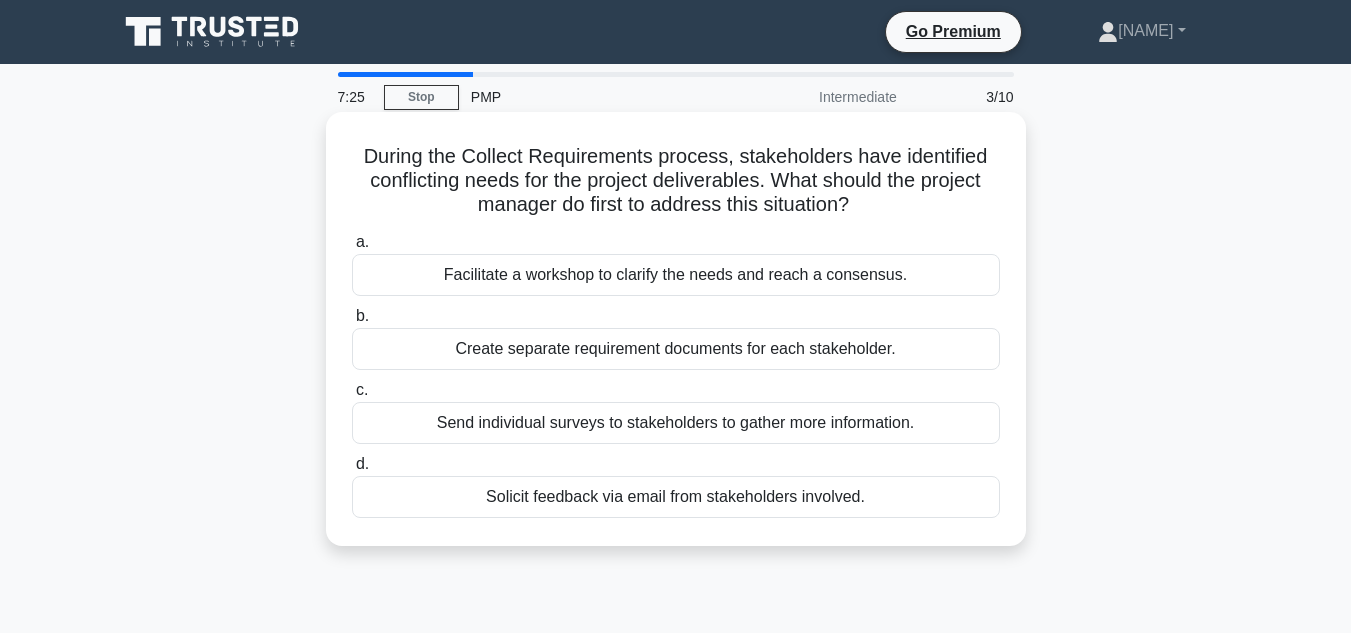 click on "Facilitate a workshop to clarify the needs and reach a consensus." at bounding box center (676, 275) 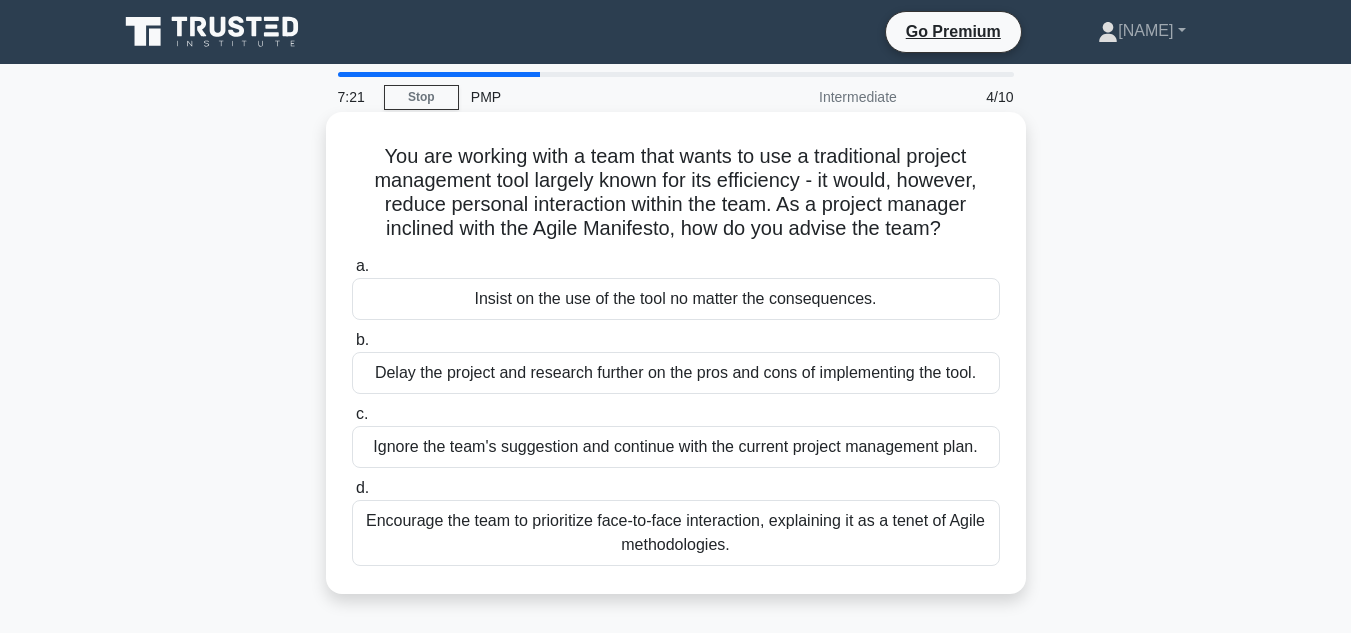 drag, startPoint x: 372, startPoint y: 156, endPoint x: 934, endPoint y: 543, distance: 682.3584 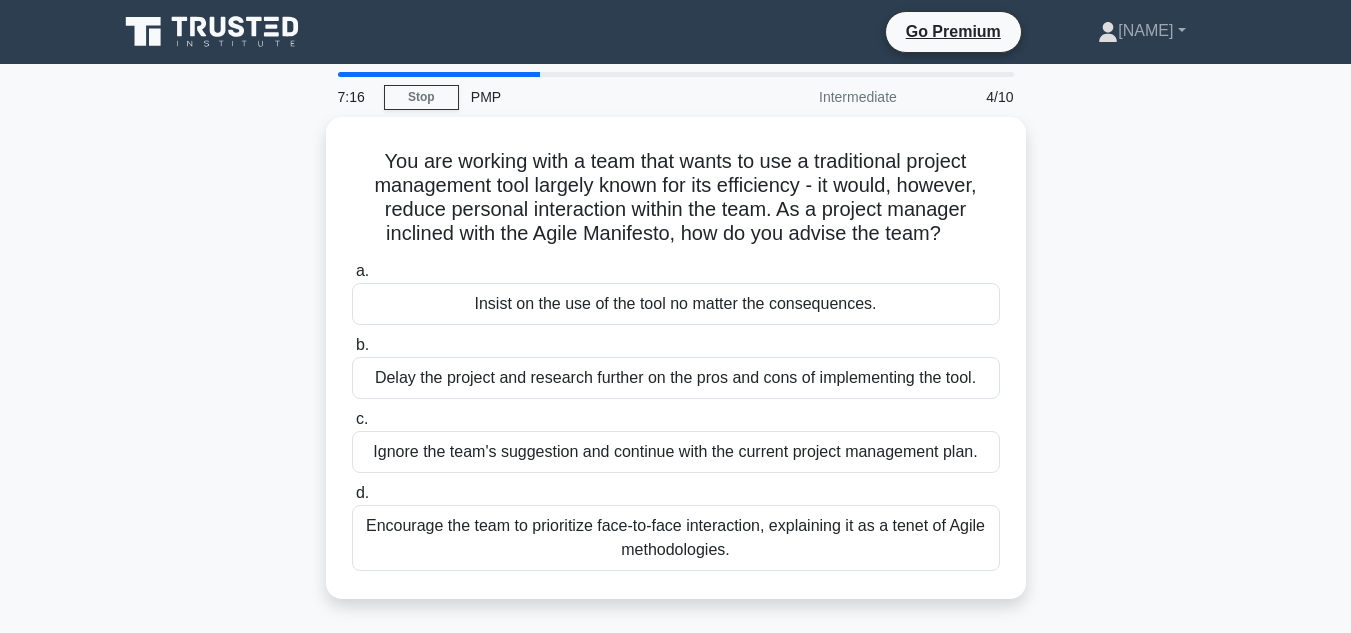 click on "You are working with a team that wants to use a traditional project management tool largely known for its efficiency - it would, however, reduce personal interaction within the team. As a project manager inclined with the Agile Manifesto, how do you advise the team?
.spinner_0XTQ{transform-origin:center;animation:spinner_y6GP .75s linear infinite}@keyframes spinner_y6GP{100%{transform:rotate(360deg)}}
a.
b." at bounding box center (676, 370) 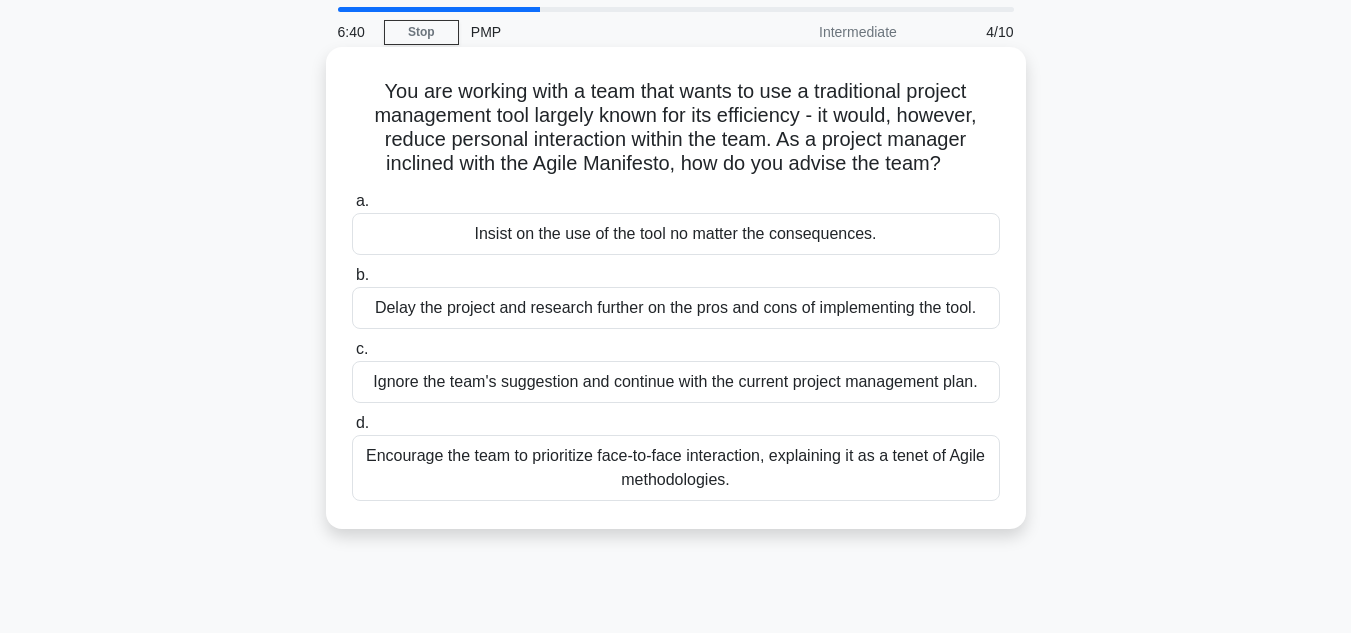 scroll, scrollTop: 100, scrollLeft: 0, axis: vertical 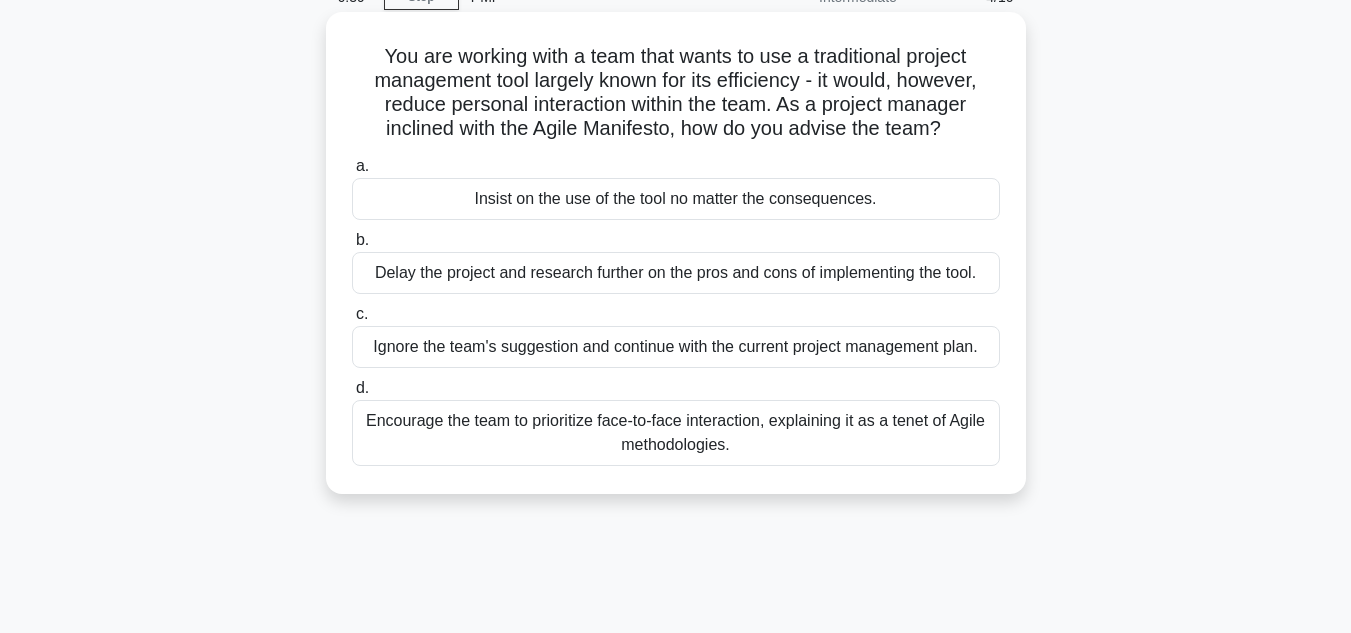 click on "Encourage the team to prioritize face-to-face interaction, explaining it as a tenet of Agile methodologies." at bounding box center [676, 433] 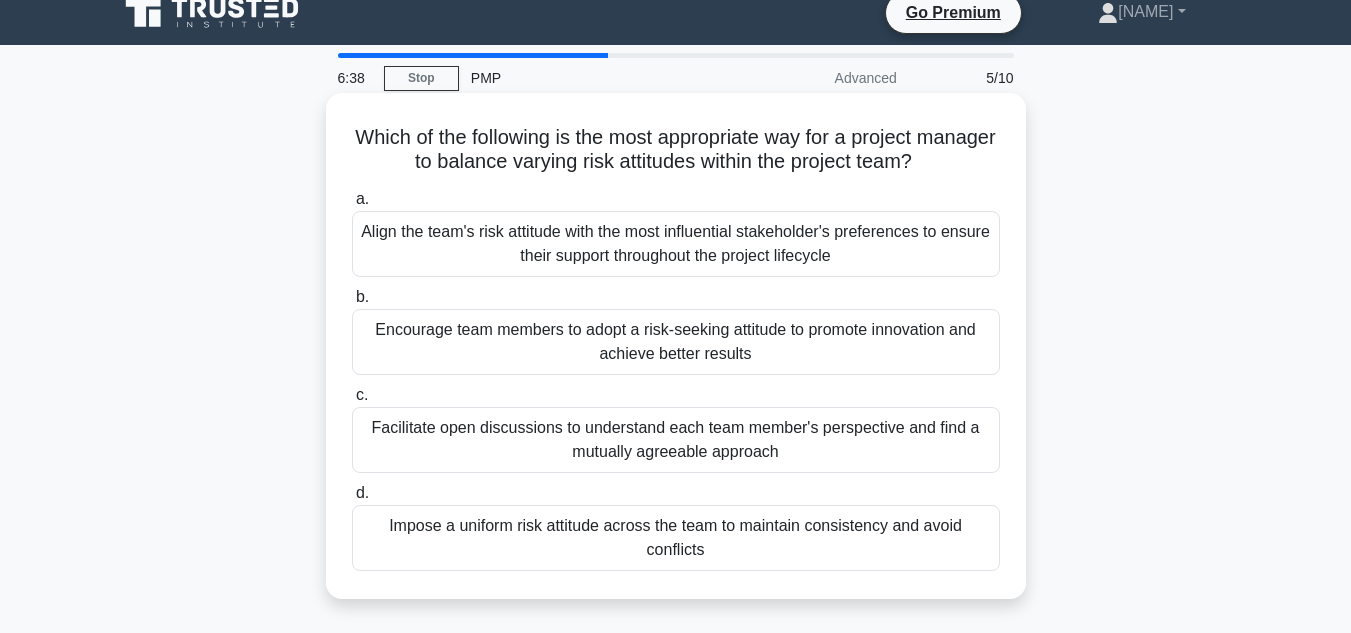 scroll, scrollTop: 0, scrollLeft: 0, axis: both 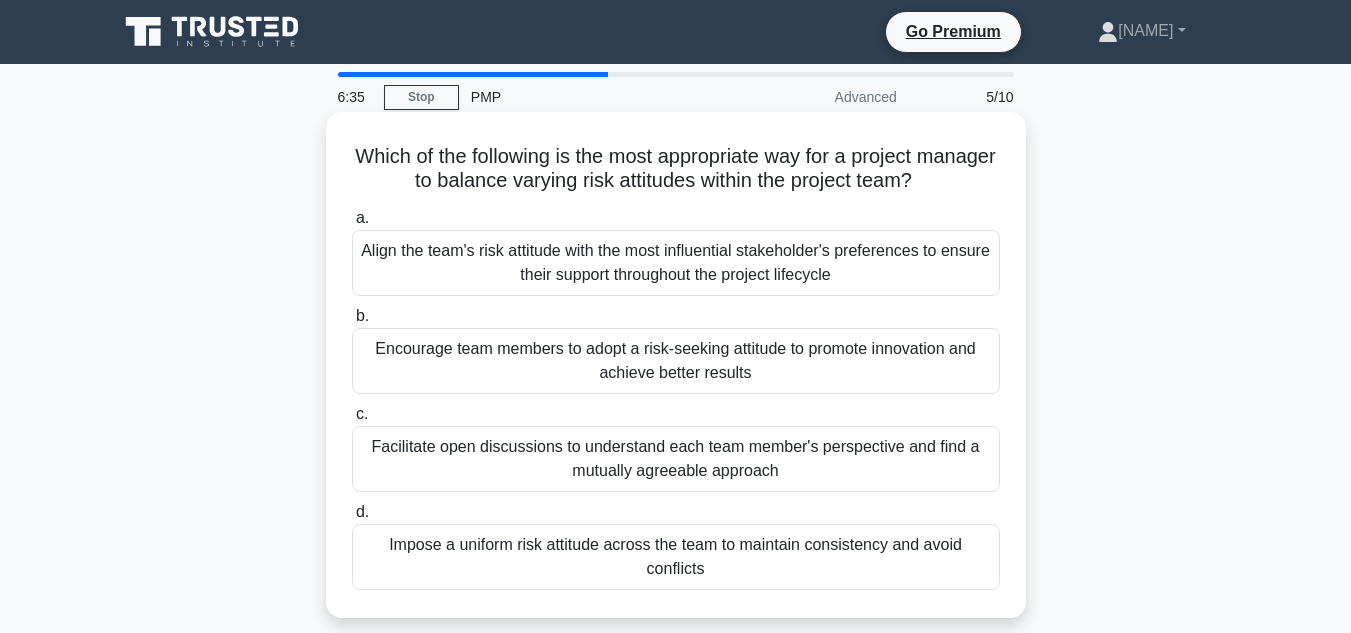drag, startPoint x: 382, startPoint y: 156, endPoint x: 907, endPoint y: 562, distance: 663.67236 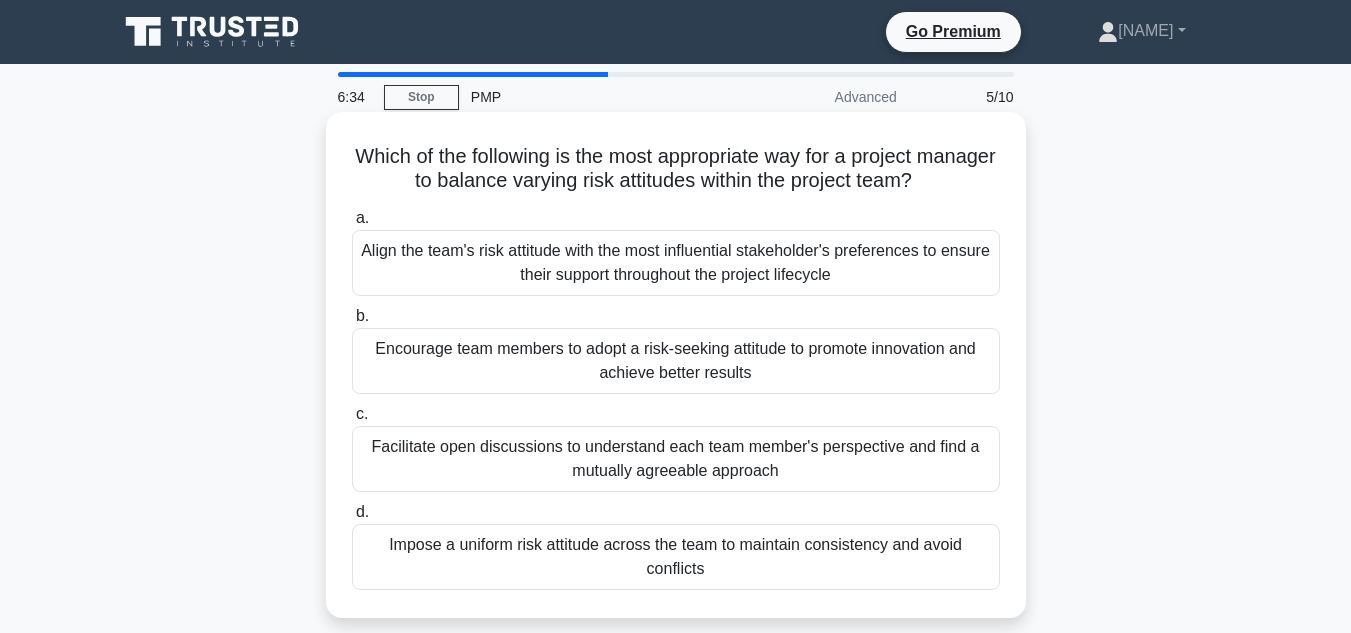 copy on "Which of the following is the most appropriate way for a project manager to balance varying risk attitudes within the project team?
.spinner_0XTQ{transform-origin:center;animation:spinner_y6GP .75s linear infinite}@keyframes spinner_y6GP{100%{transform:rotate(360deg)}}
a.
Align the team's risk attitude with the most influential stakeholder's preferences to ensure their support throughout the project lifecycle
b.
Encourage team members to adopt a risk-seeking attitude to promote innovation and achieve better results
c.
Facilitate open discussions to understand each team member's perspective and find a mutually agreeable approach
d.
Impose a uniform risk attitude across the team to maintain consistency and a..." 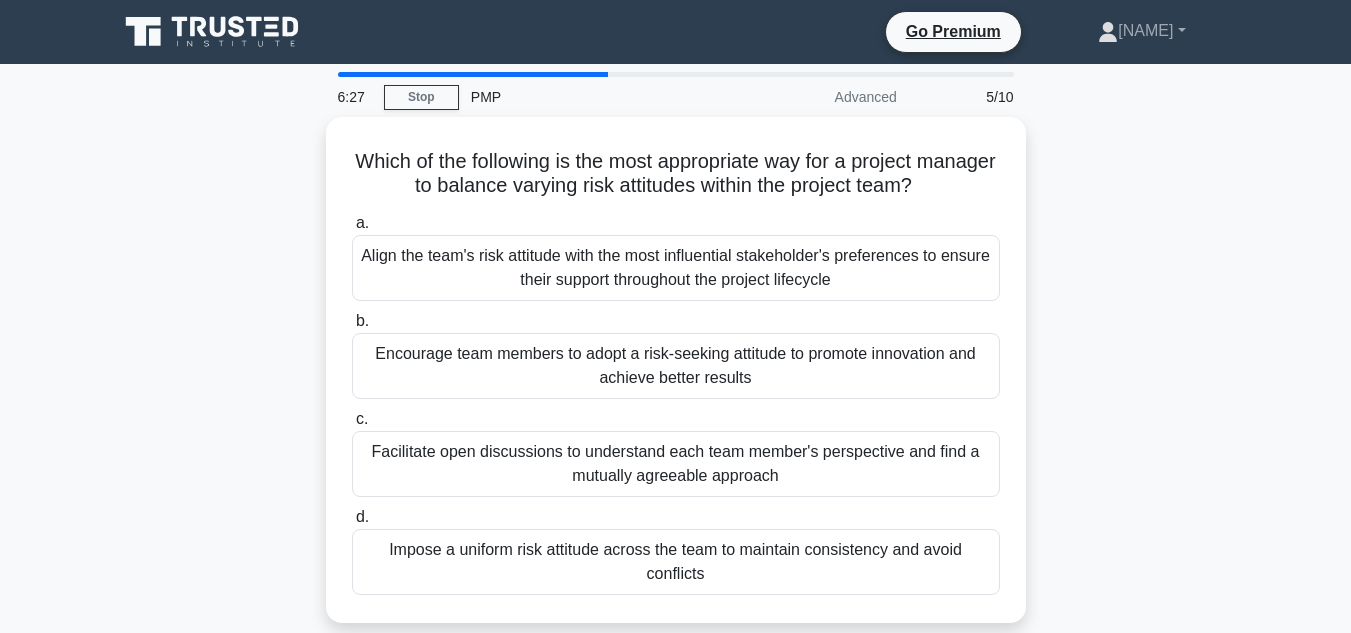 click on "Which of the following is the most appropriate way for a project manager to balance varying risk attitudes within the project team?
.spinner_0XTQ{transform-origin:center;animation:spinner_y6GP .75s linear infinite}@keyframes spinner_y6GP{100%{transform:rotate(360deg)}}
a.
b.
c. d." at bounding box center [676, 382] 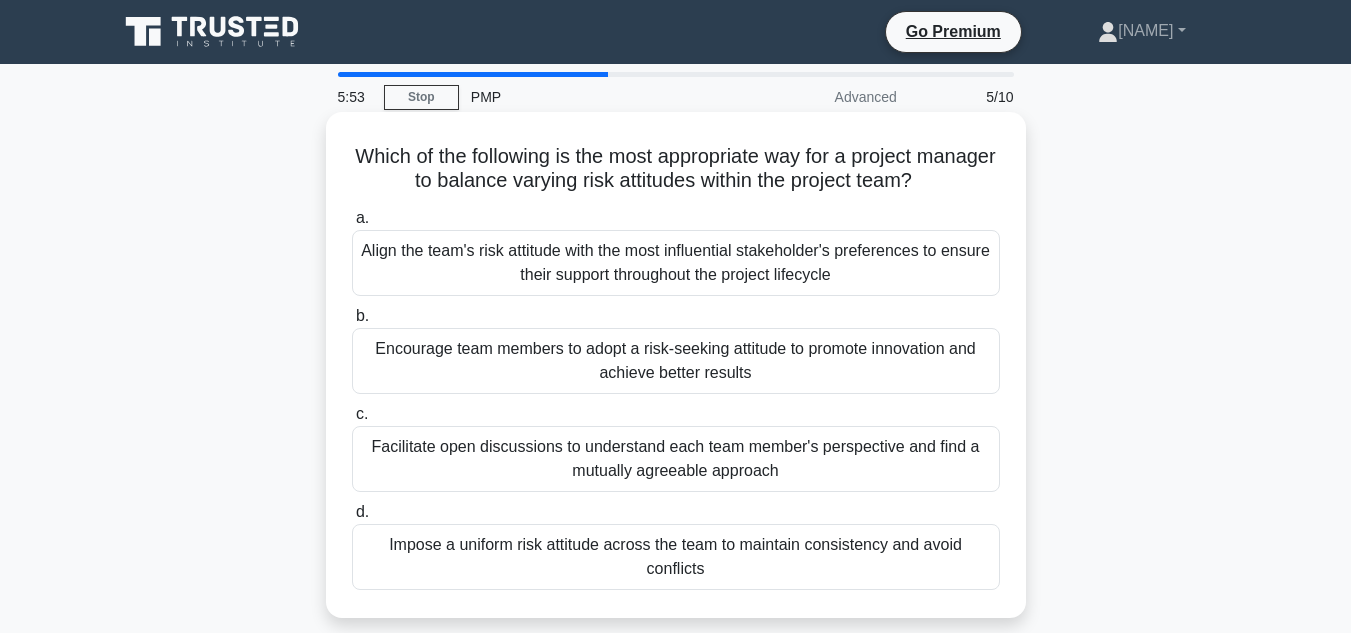 click on "Encourage team members to adopt a risk-seeking attitude to promote innovation and achieve better results" at bounding box center (676, 361) 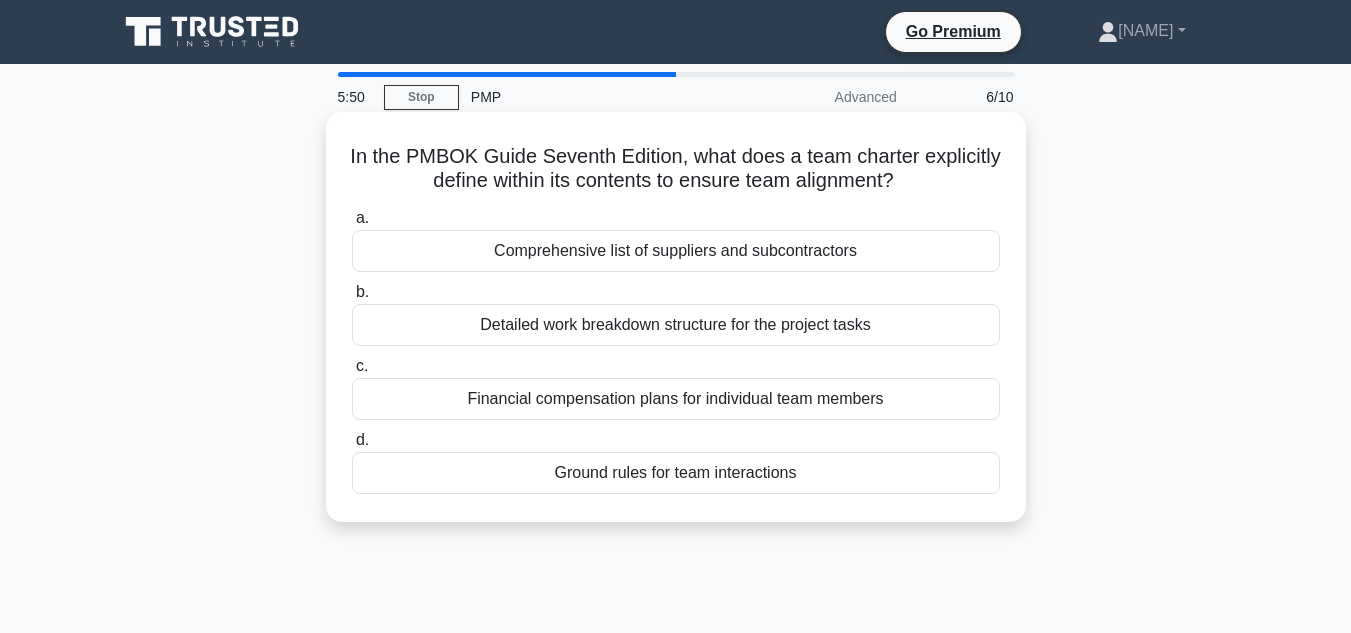 drag, startPoint x: 388, startPoint y: 159, endPoint x: 943, endPoint y: 479, distance: 640.6442 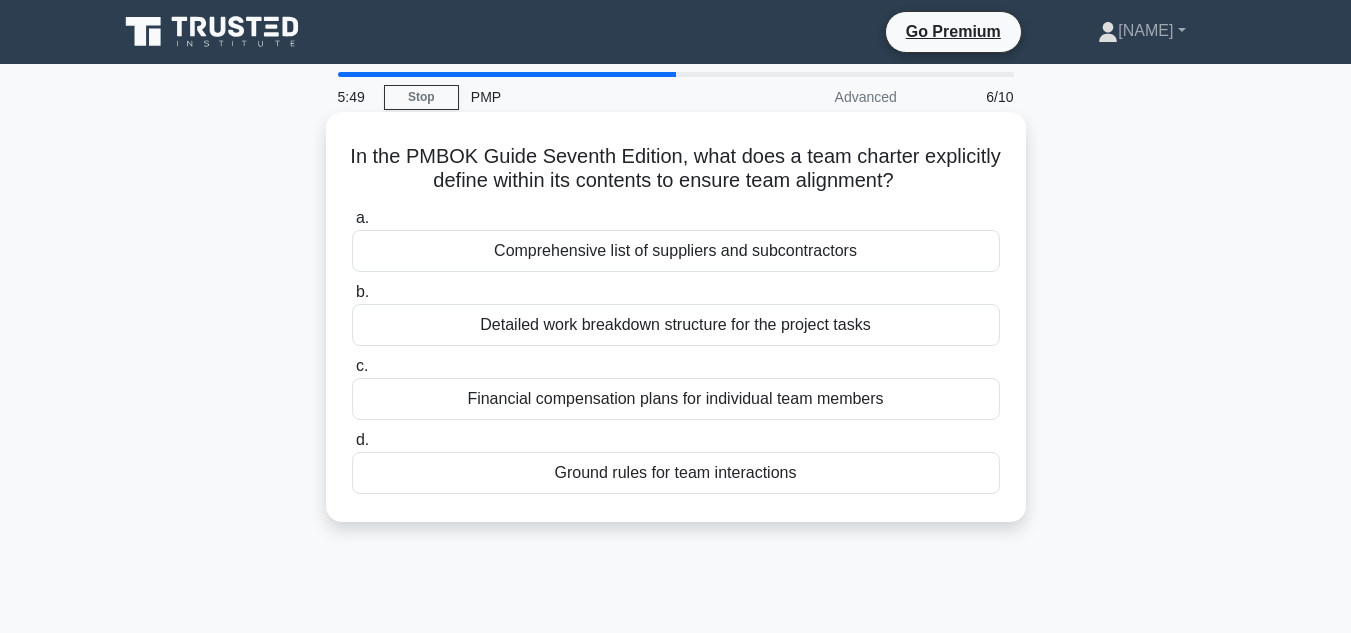 copy on "In the PMBOK Guide Seventh Edition, what does a team charter explicitly define within its contents to ensure team alignment?
.spinner_0XTQ{transform-origin:center;animation:spinner_y6GP .75s linear infinite}@keyframes spinner_y6GP{100%{transform:rotate(360deg)}}
a.
Comprehensive list of suppliers and subcontractors
b.
Detailed work breakdown structure for the project tasks
c.
Financial compensation plans for individual team members
d.
Ground rules for team interactions" 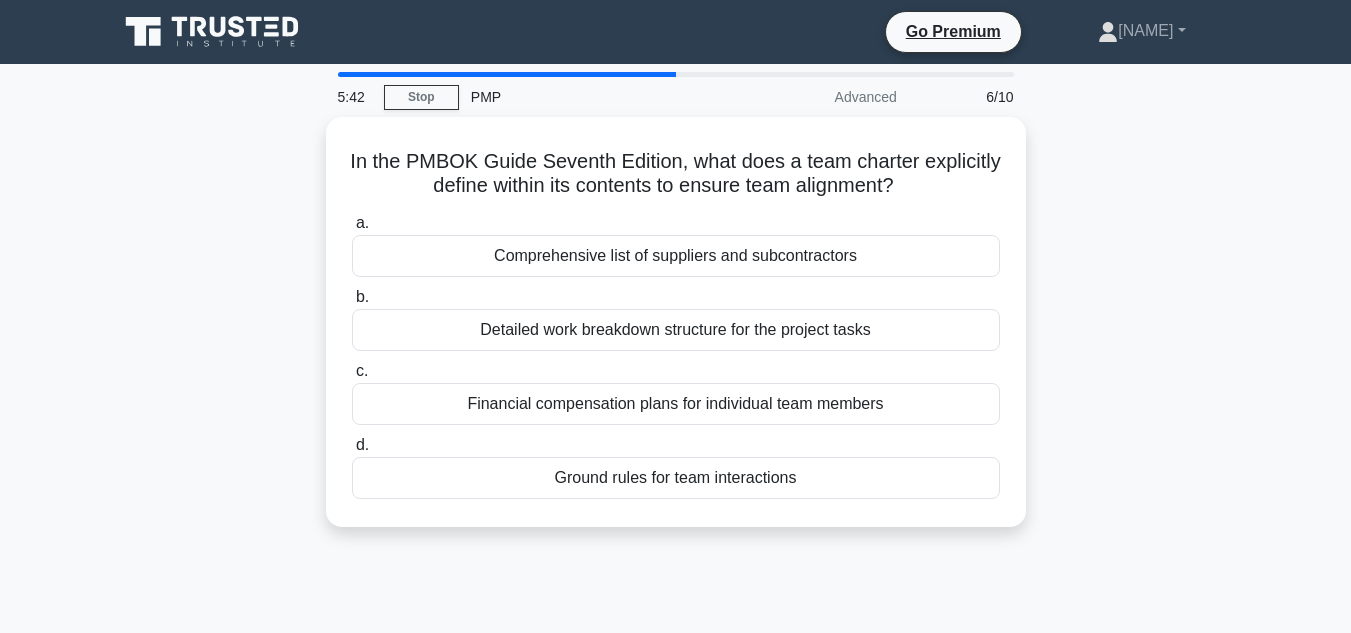 click on "In the PMBOK Guide Seventh Edition, what does a team charter explicitly define within its contents to ensure team alignment?
.spinner_0XTQ{transform-origin:center;animation:spinner_y6GP .75s linear infinite}@keyframes spinner_y6GP{100%{transform:rotate(360deg)}}
a.
Comprehensive list of suppliers and subcontractors
b. c. d." at bounding box center [676, 334] 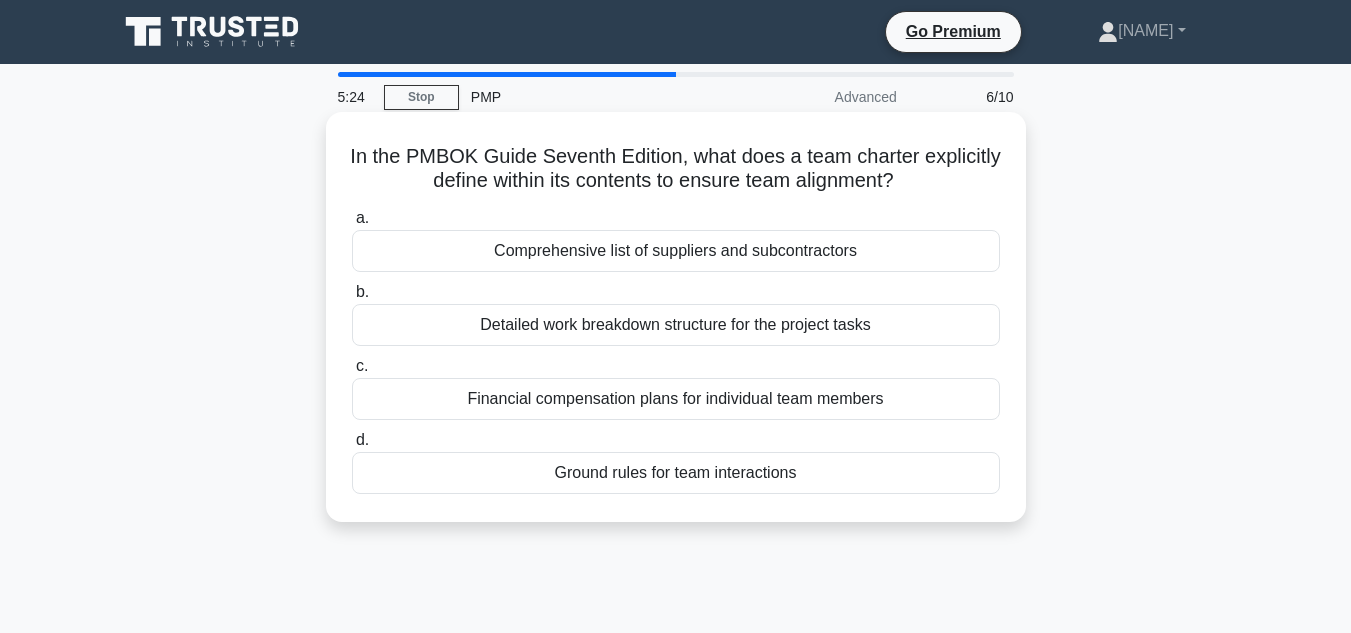 click on "Ground rules for team interactions" at bounding box center [676, 473] 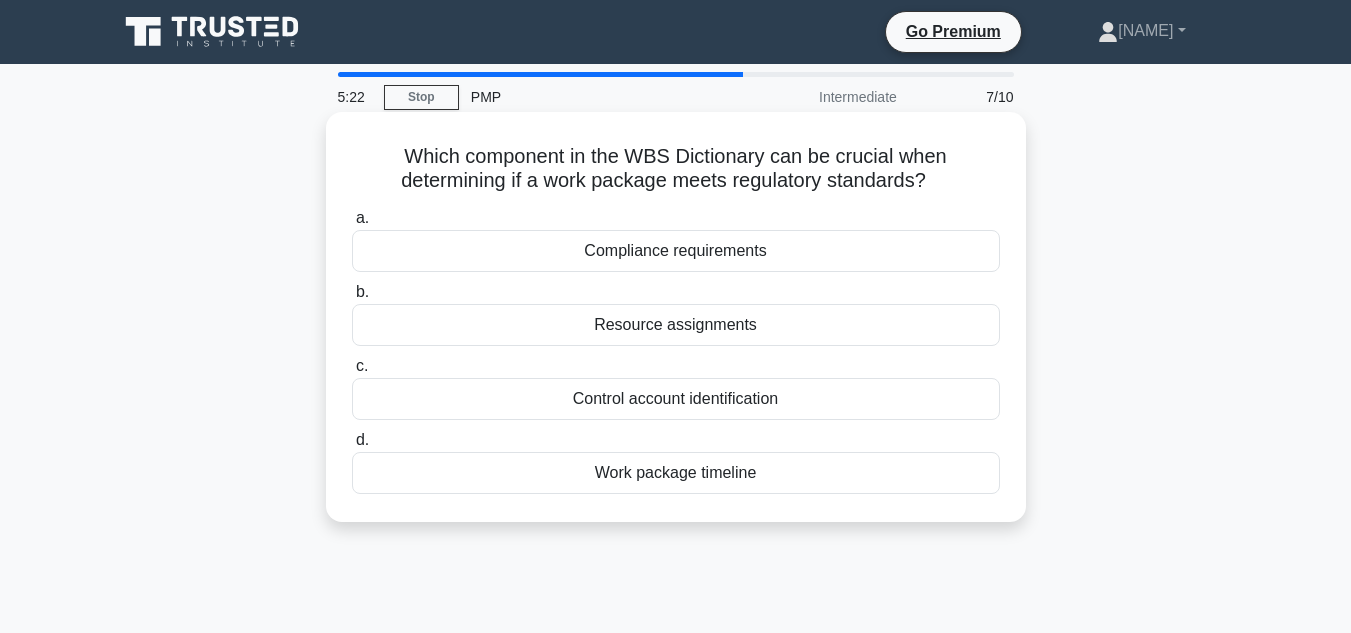 drag, startPoint x: 397, startPoint y: 150, endPoint x: 883, endPoint y: 465, distance: 579.1554 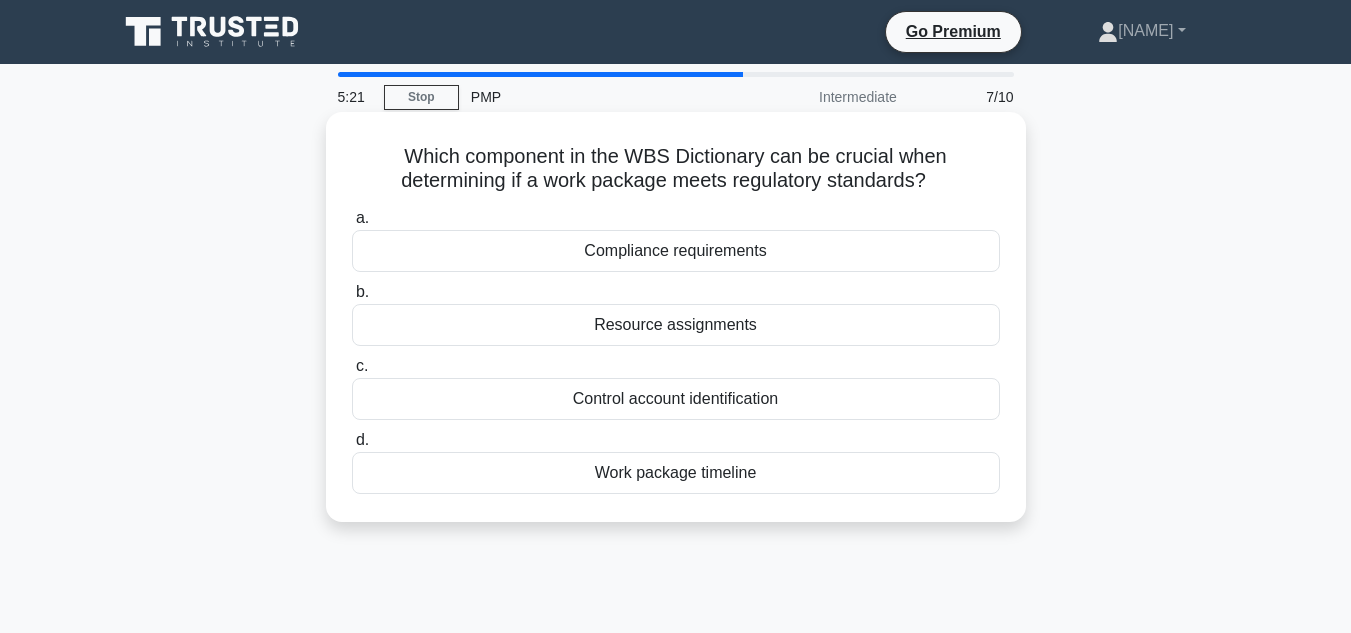 copy on "Which component in the WBS Dictionary can be crucial when determining if a work package meets regulatory standards?
.spinner_0XTQ{transform-origin:center;animation:spinner_y6GP .75s linear infinite}@keyframes spinner_y6GP{100%{transform:rotate(360deg)}}
a.
Compliance requirements
b.
Resource assignments
c.
Control account identification
d.
Work package timeline" 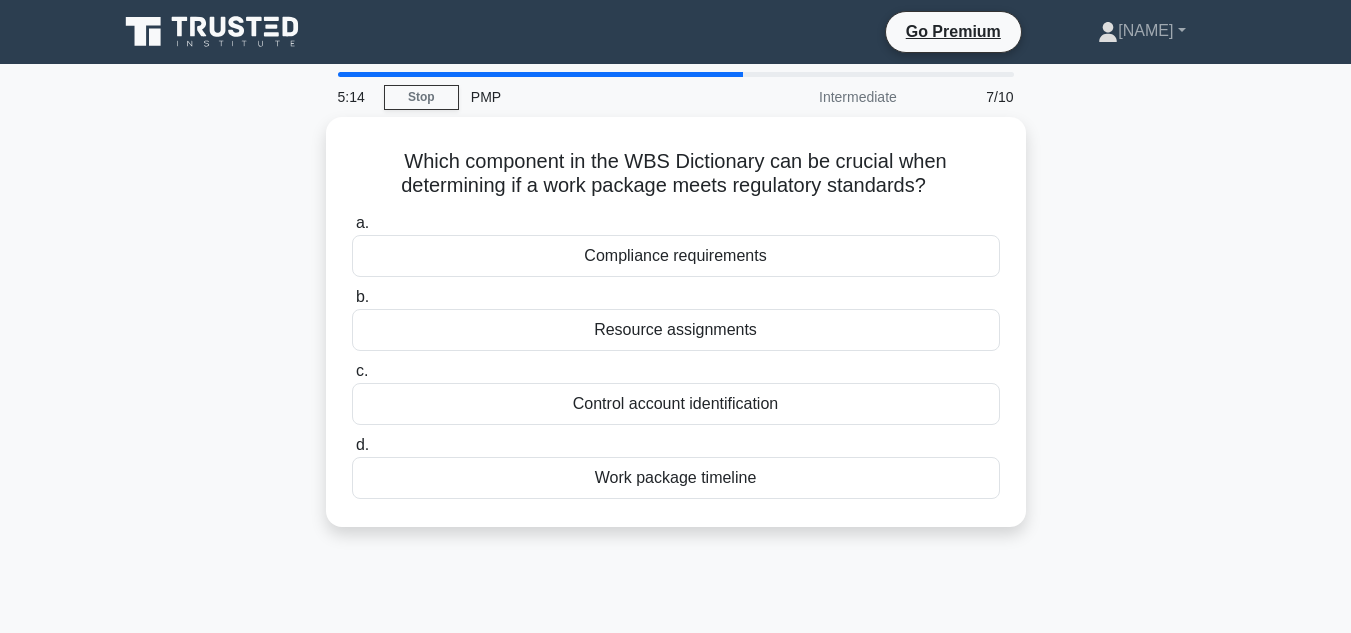 click on "Which component in the WBS Dictionary can be crucial when determining if a work package meets regulatory standards?
.spinner_0XTQ{transform-origin:center;animation:spinner_y6GP .75s linear infinite}@keyframes spinner_y6GP{100%{transform:rotate(360deg)}}
a.
Compliance requirements
b. c. d." at bounding box center [676, 334] 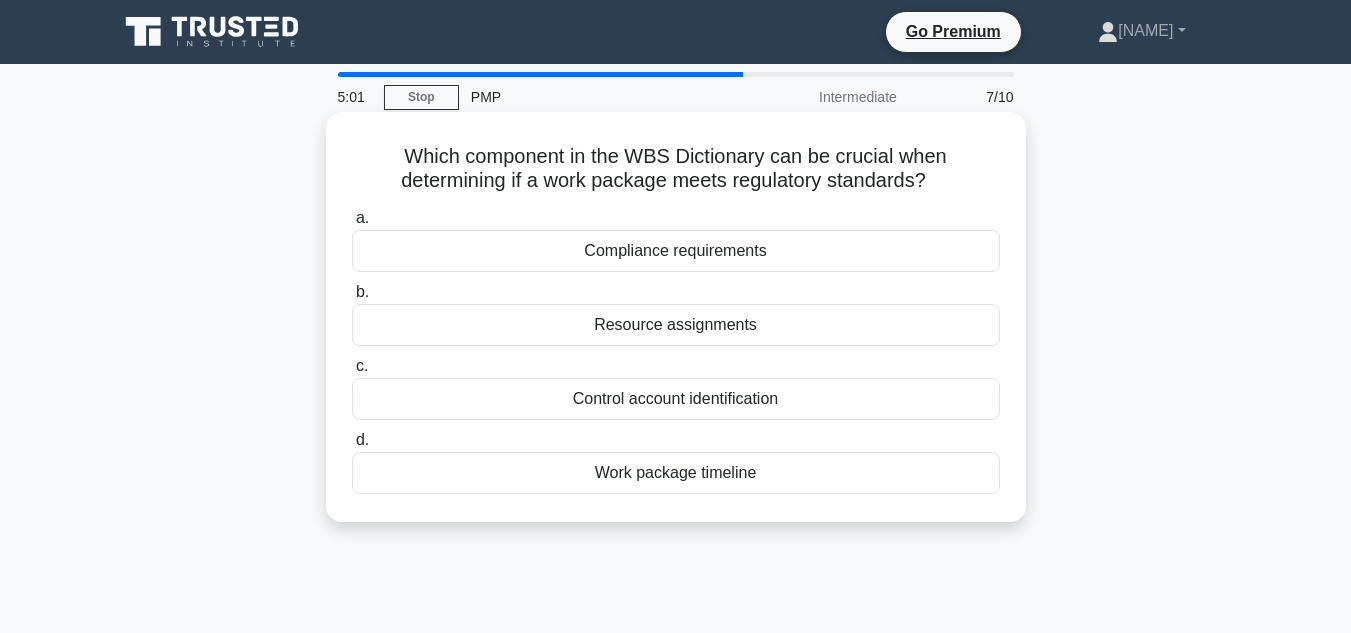click on "Compliance requirements" at bounding box center (676, 251) 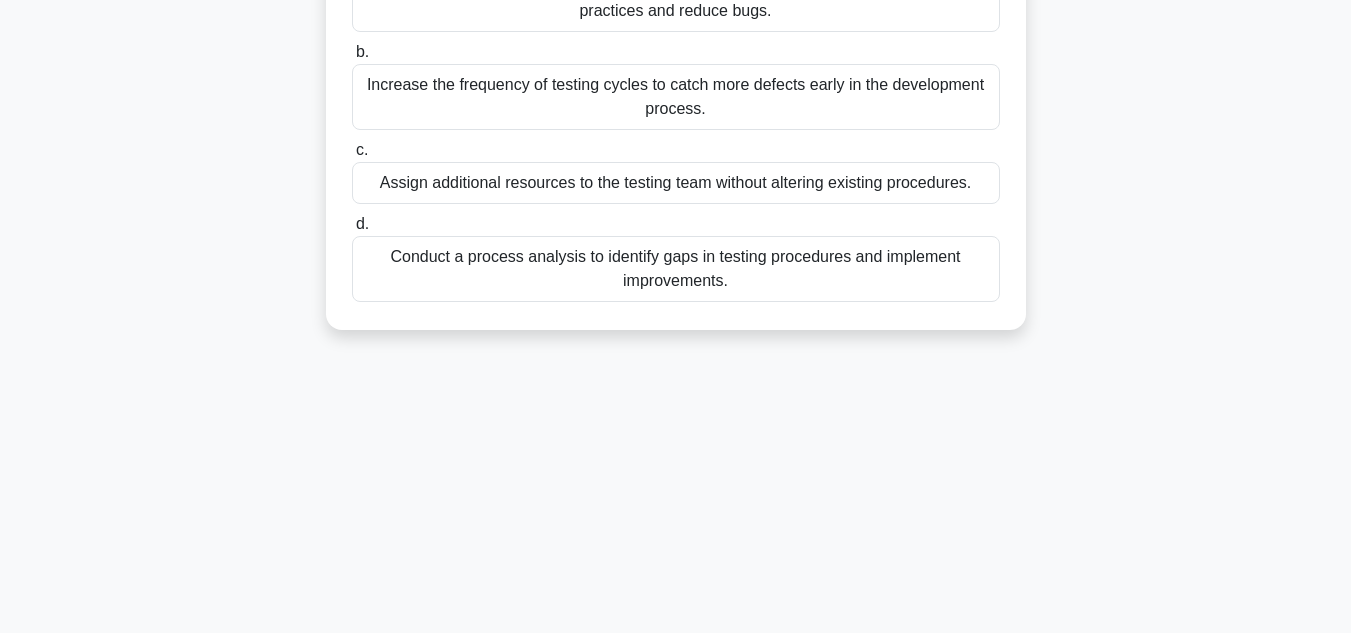 scroll, scrollTop: 447, scrollLeft: 0, axis: vertical 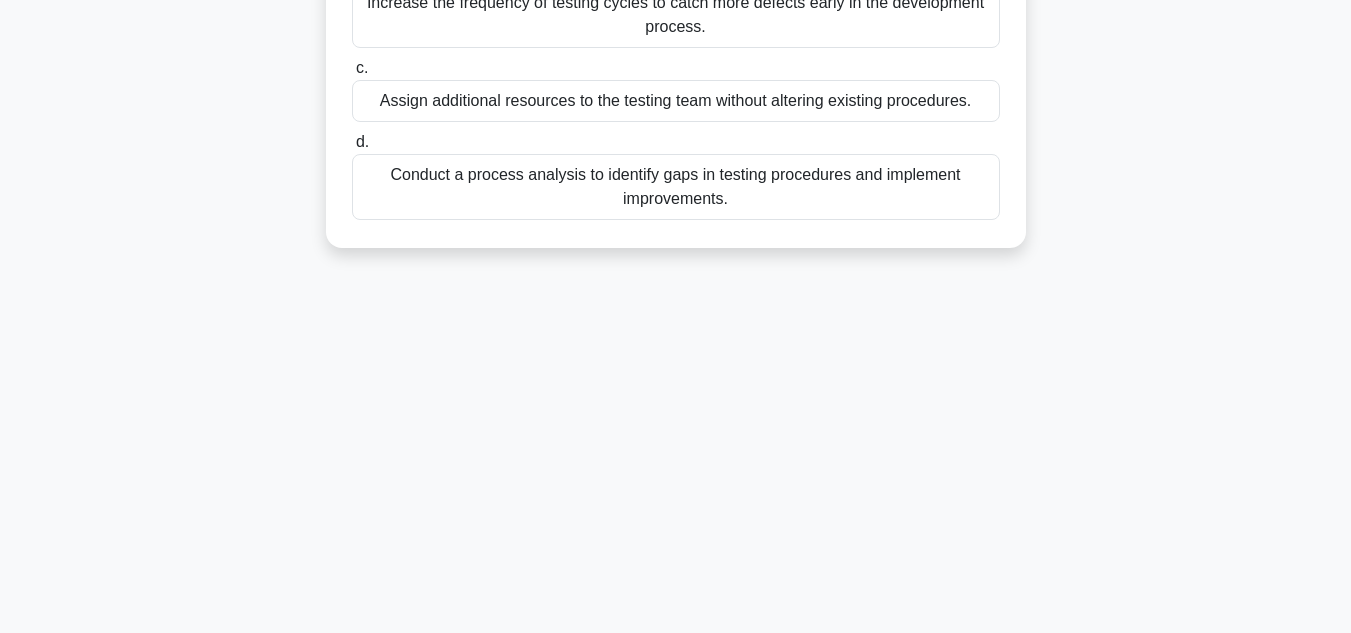 drag, startPoint x: 381, startPoint y: 157, endPoint x: 1042, endPoint y: 220, distance: 663.9955 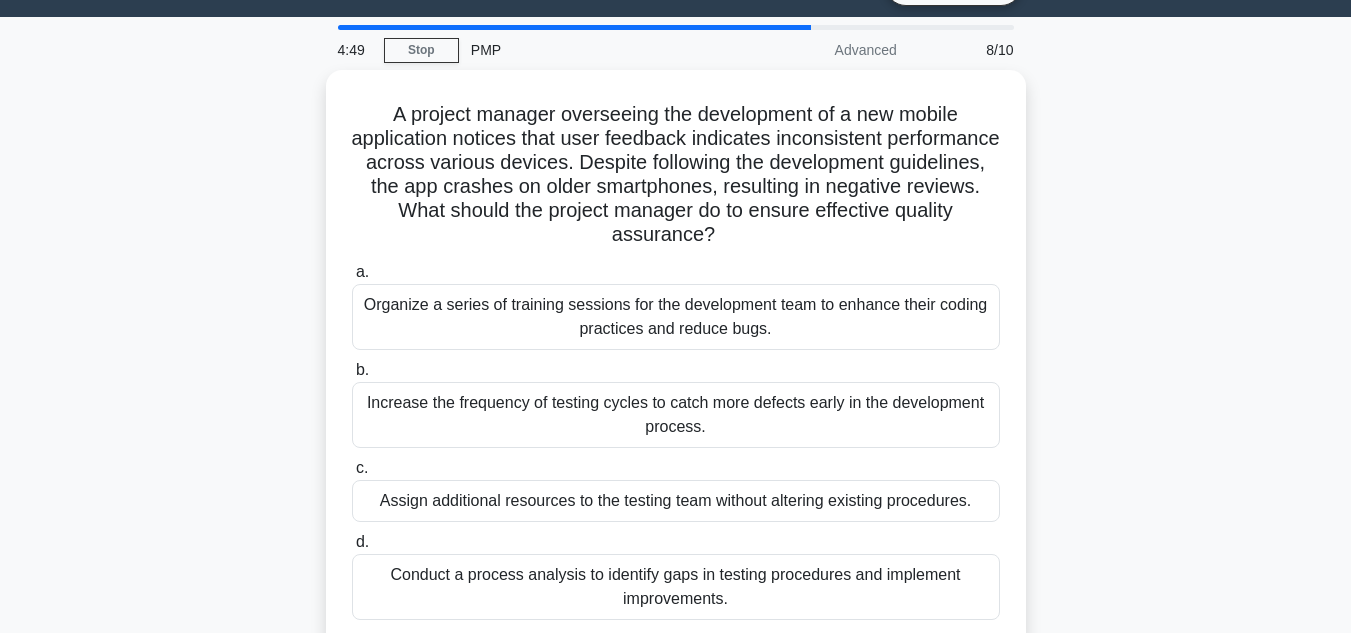 click on "A project manager overseeing the development of a new mobile application notices that user feedback indicates inconsistent performance across various devices. Despite following the development guidelines, the app crashes on older smartphones, resulting in negative reviews. What should the project manager do to ensure effective quality assurance?
.spinner_0XTQ{transform-origin:center;animation:spinner_y6GP .75s linear infinite}@keyframes spinner_y6GP{100%{transform:rotate(360deg)}}
a.
b. c." at bounding box center (676, 371) 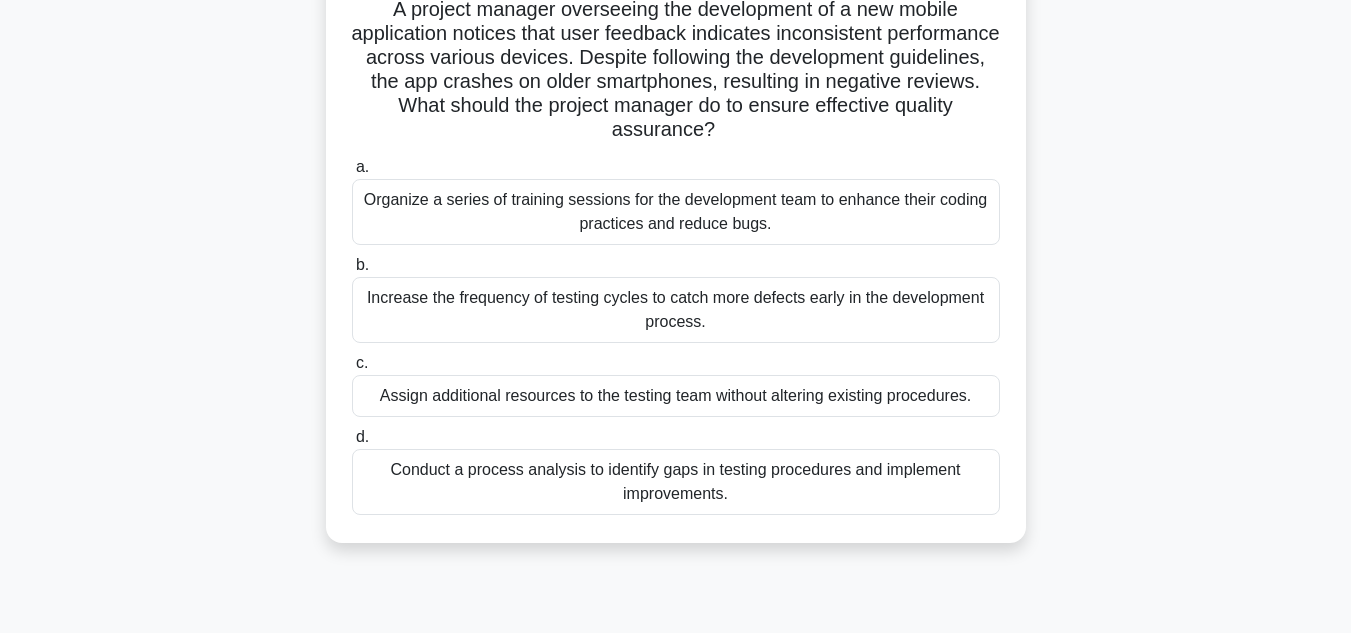 scroll, scrollTop: 247, scrollLeft: 0, axis: vertical 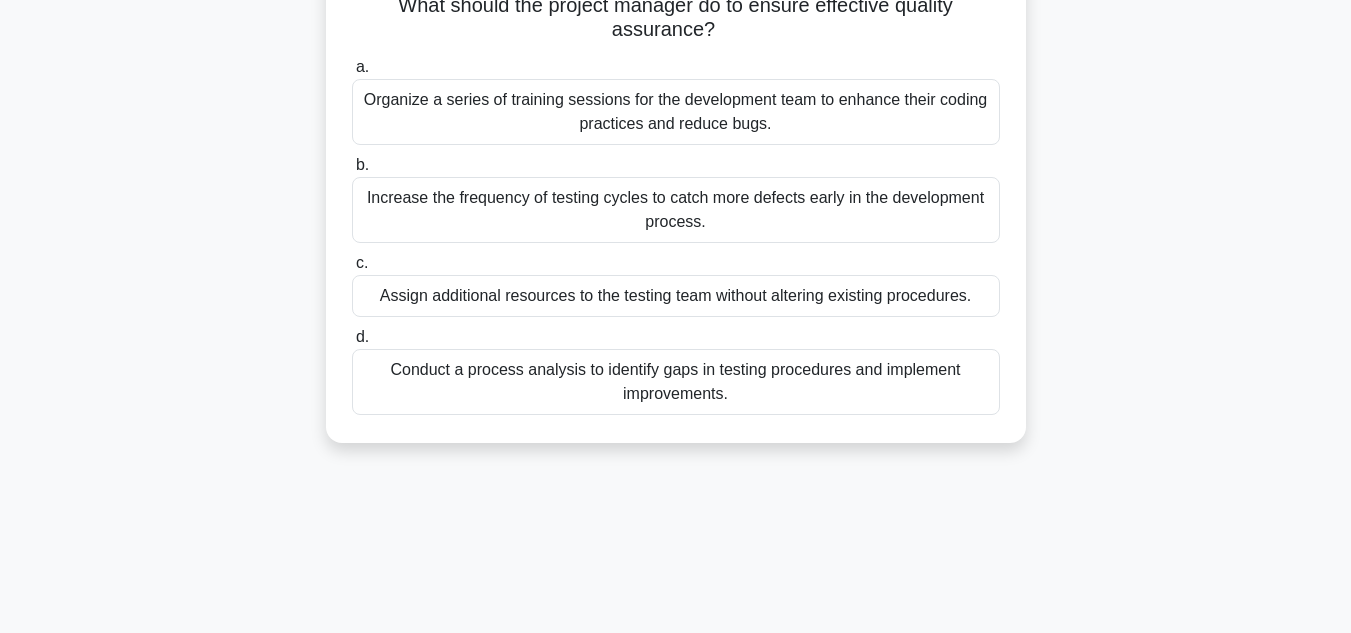 click on "Conduct a process analysis to identify gaps in testing procedures and implement improvements." at bounding box center [676, 382] 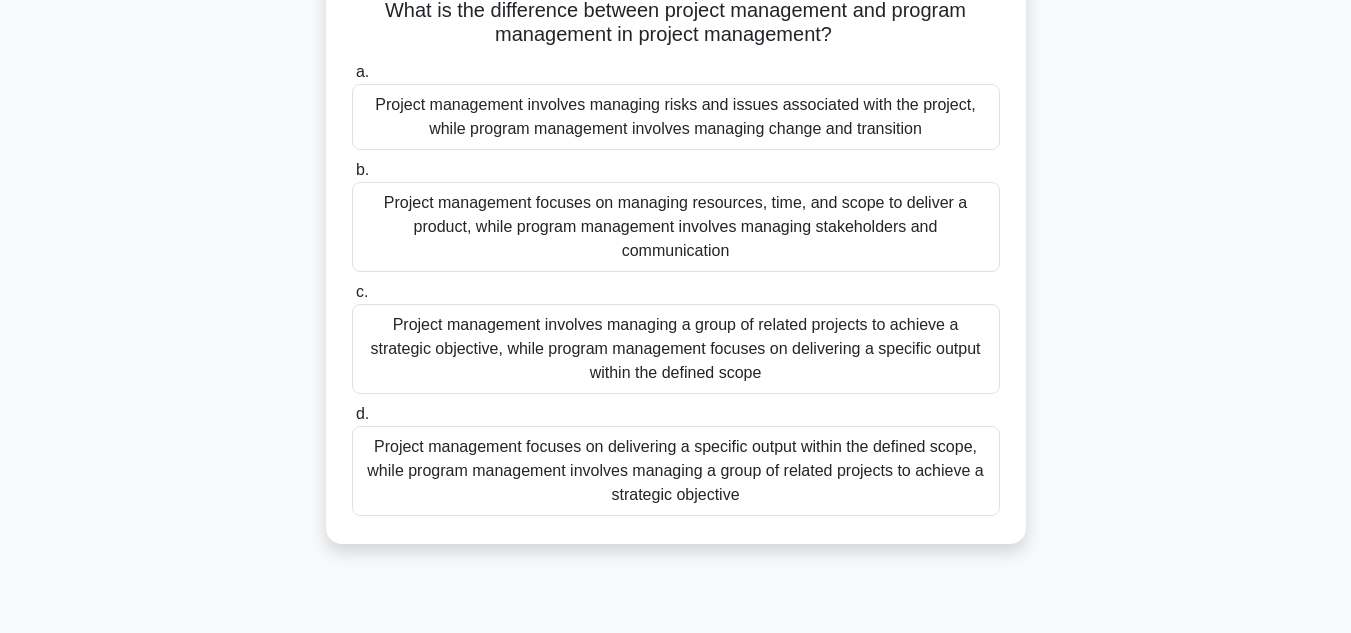 scroll, scrollTop: 0, scrollLeft: 0, axis: both 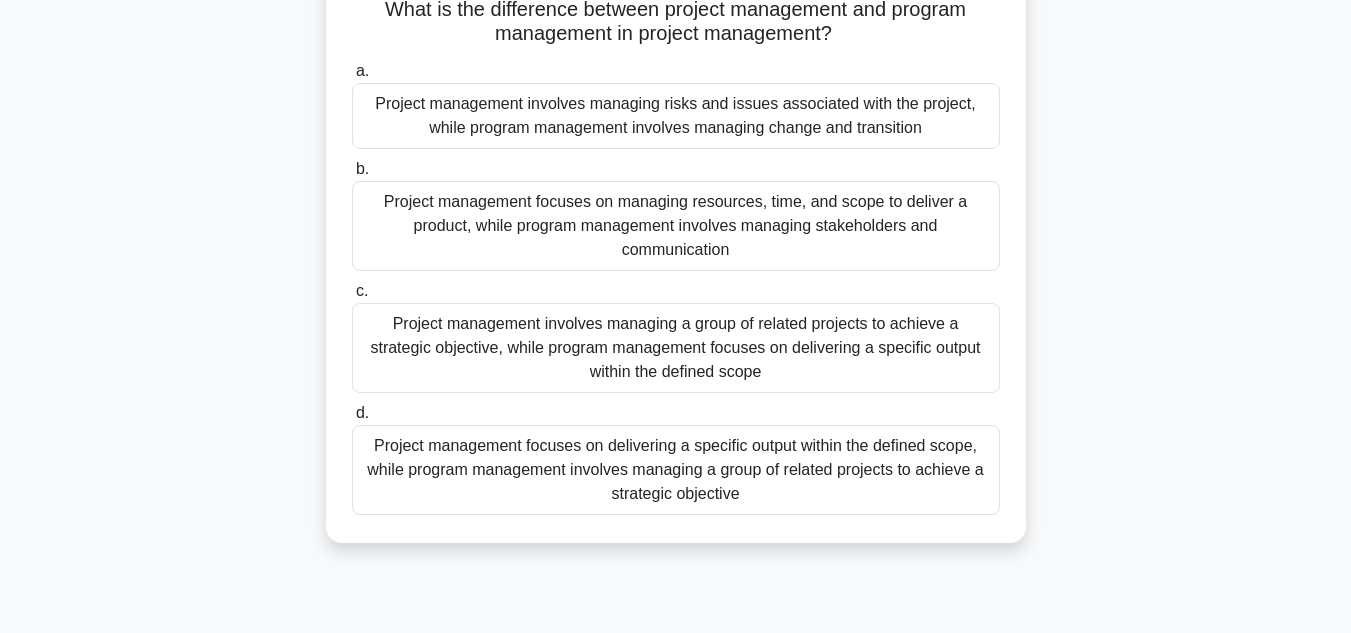 drag, startPoint x: 377, startPoint y: 145, endPoint x: 967, endPoint y: 500, distance: 688.5674 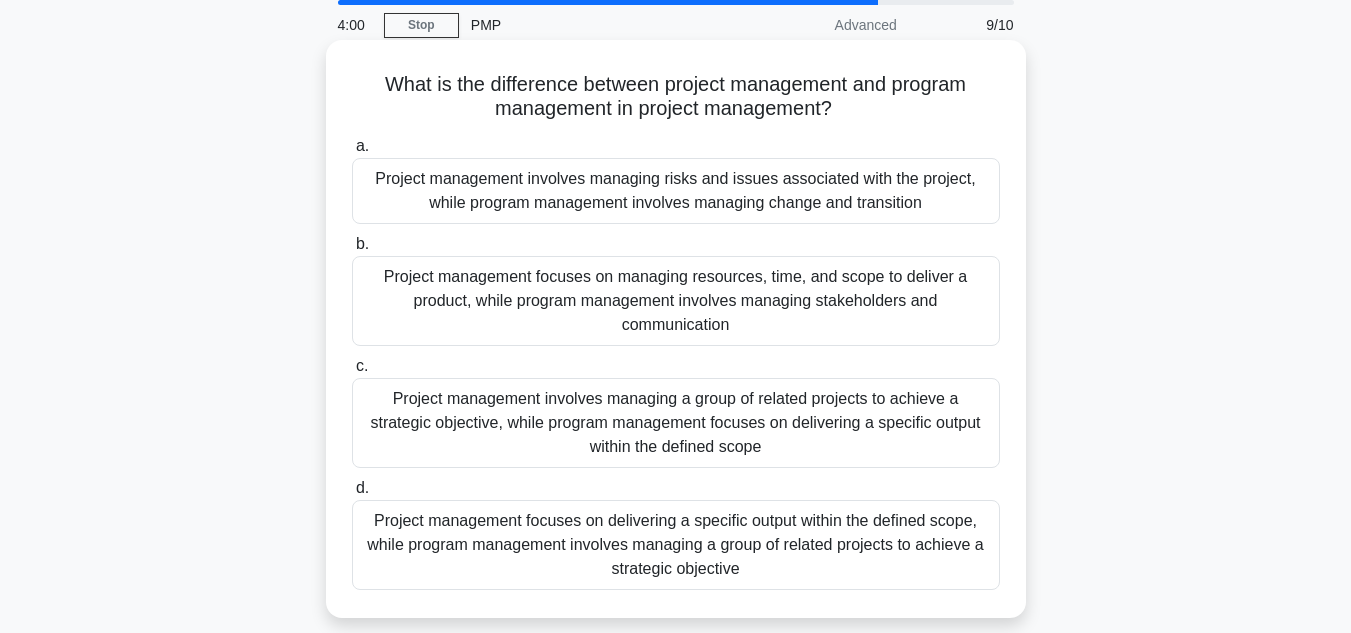 scroll, scrollTop: 0, scrollLeft: 0, axis: both 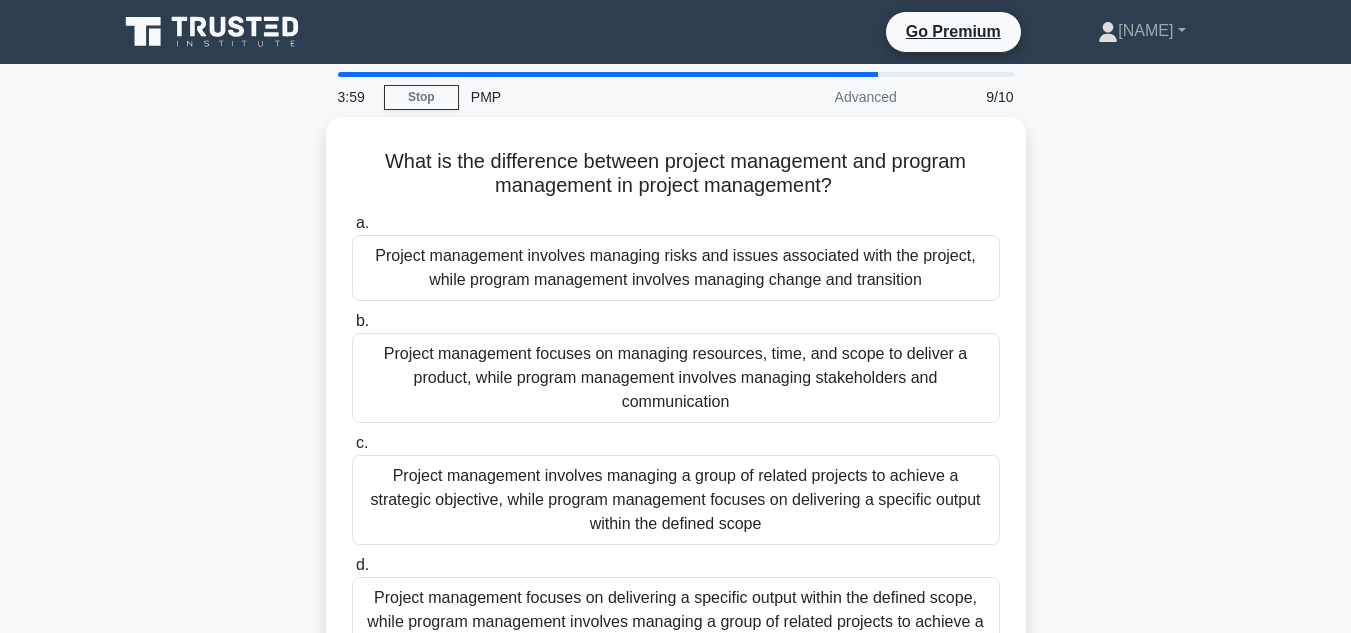 click on "What is the difference between project management and program management in project management?
.spinner_0XTQ{transform-origin:center;animation:spinner_y6GP .75s linear infinite}@keyframes spinner_y6GP{100%{transform:rotate(360deg)}}
a.
Project management involves managing risks and issues associated with the project, while program management involves managing change and transition
b. c. d." at bounding box center [676, 418] 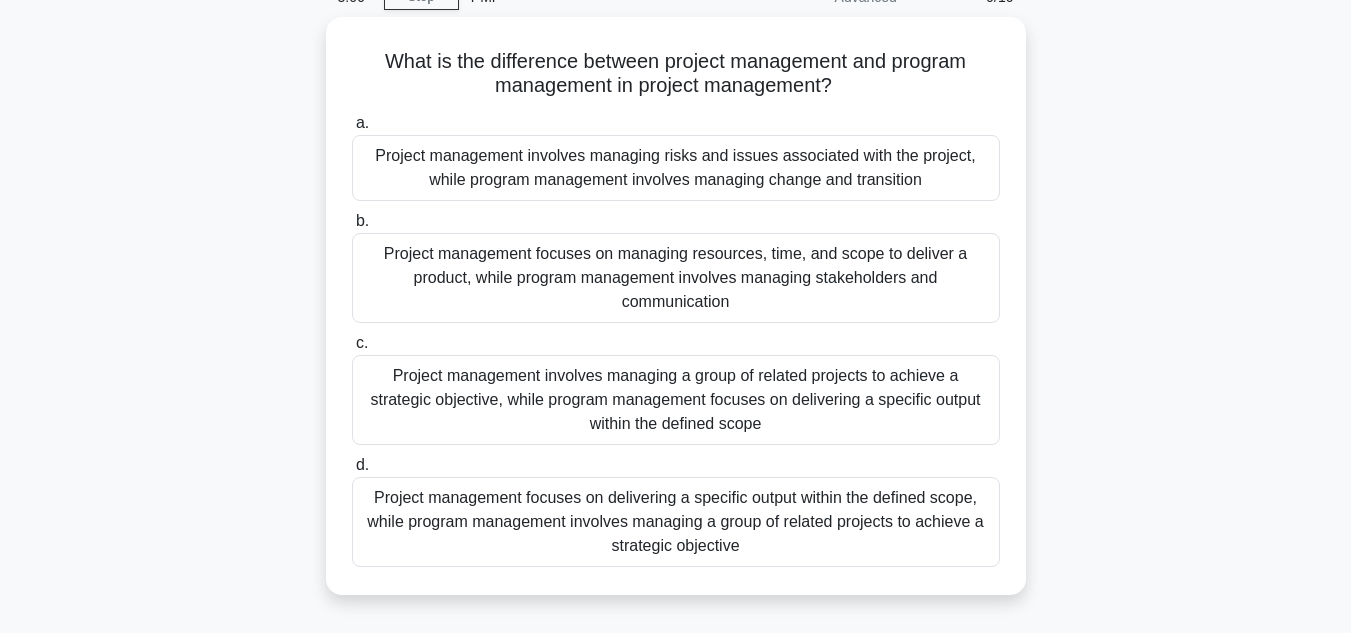 scroll, scrollTop: 200, scrollLeft: 0, axis: vertical 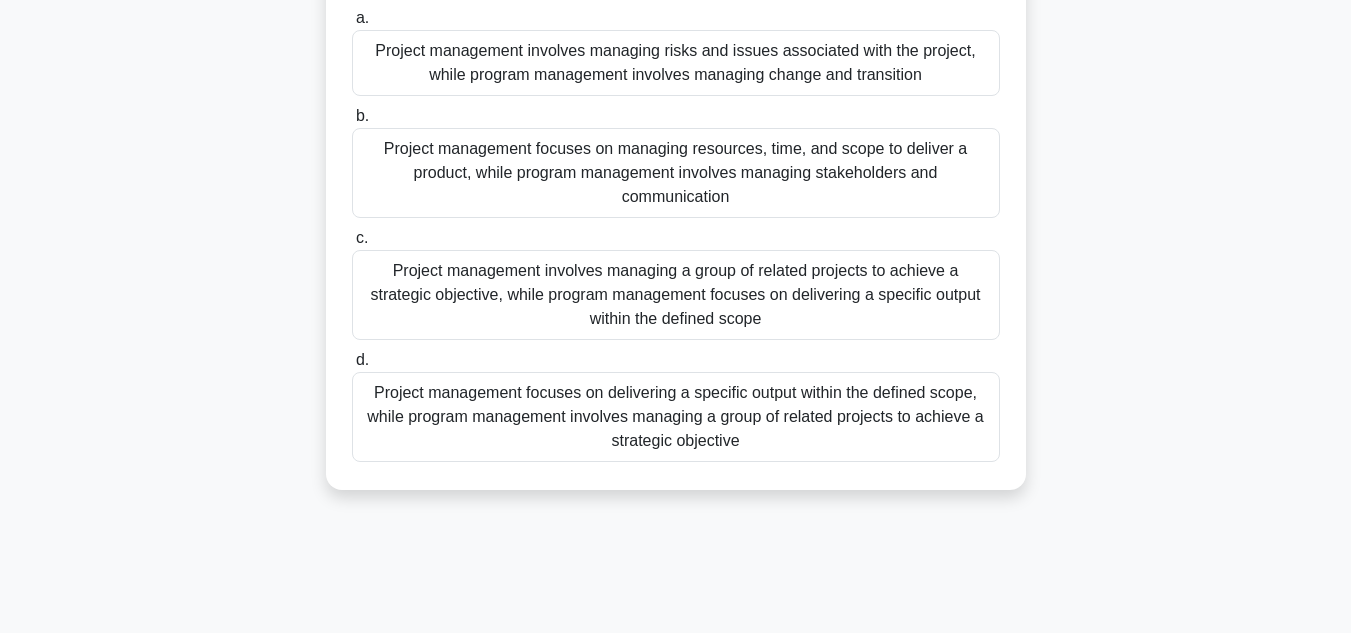 click on "Project management focuses on delivering a specific output within the defined scope, while program management involves managing a group of related projects to achieve a strategic objective" at bounding box center (676, 417) 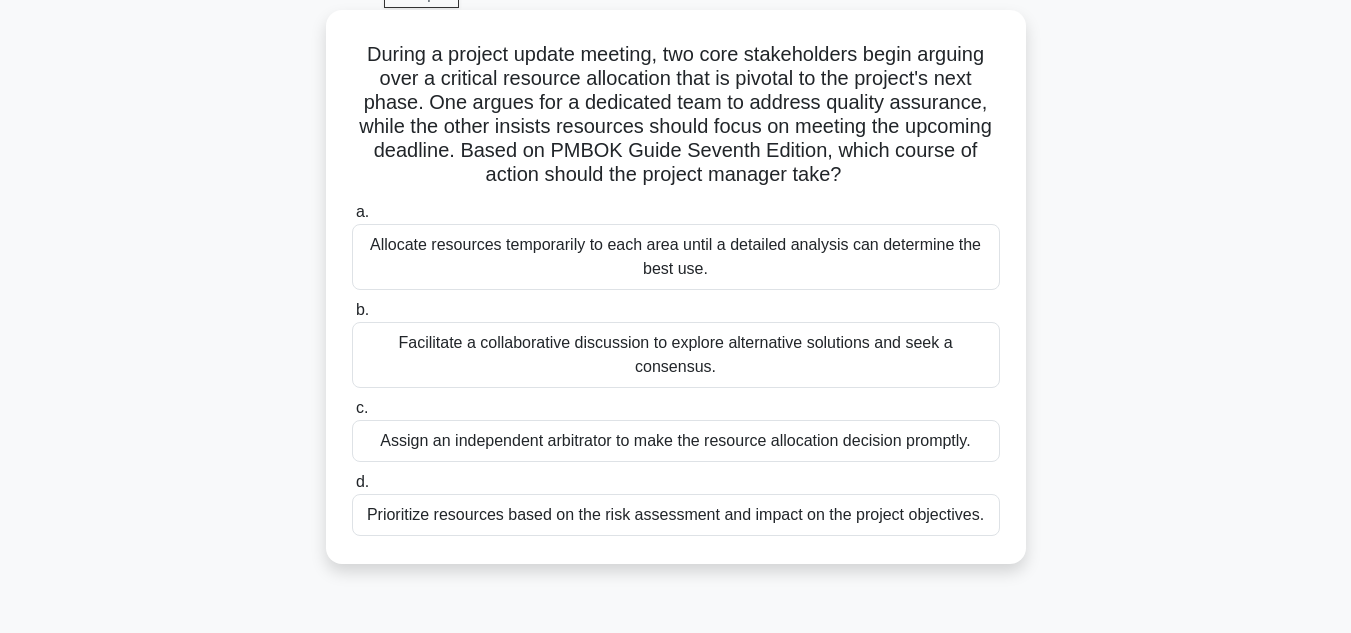 scroll, scrollTop: 0, scrollLeft: 0, axis: both 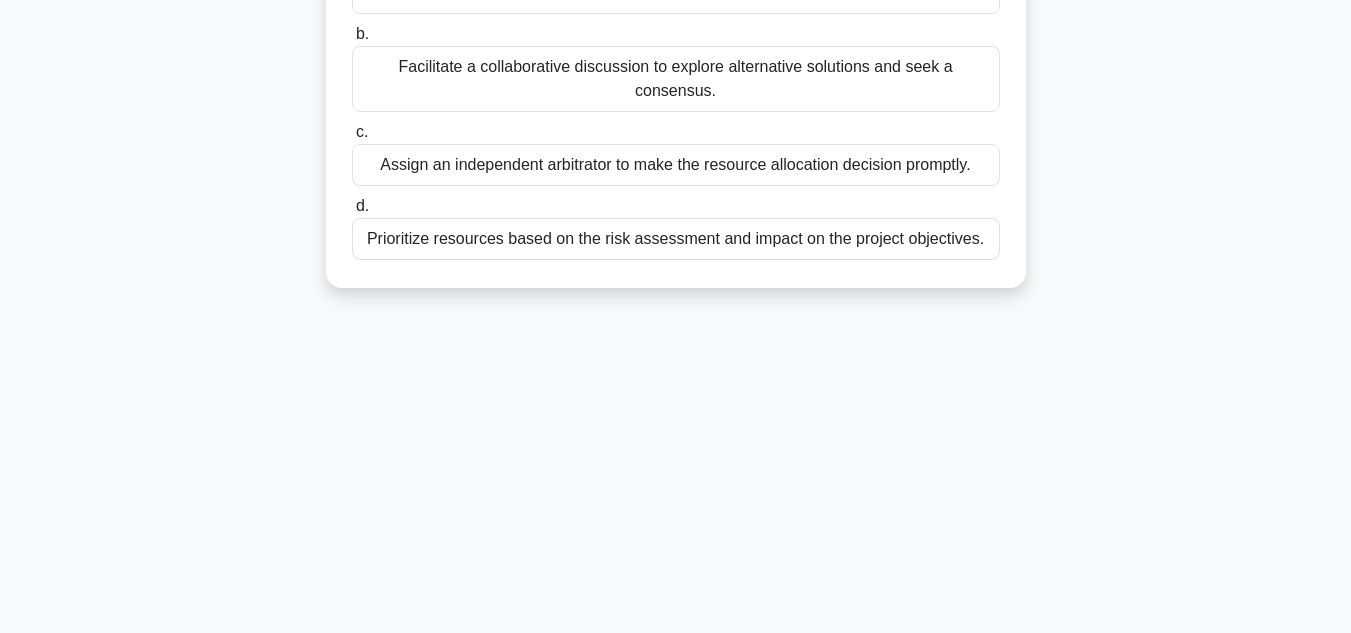 drag, startPoint x: 352, startPoint y: 152, endPoint x: 1020, endPoint y: 299, distance: 683.9832 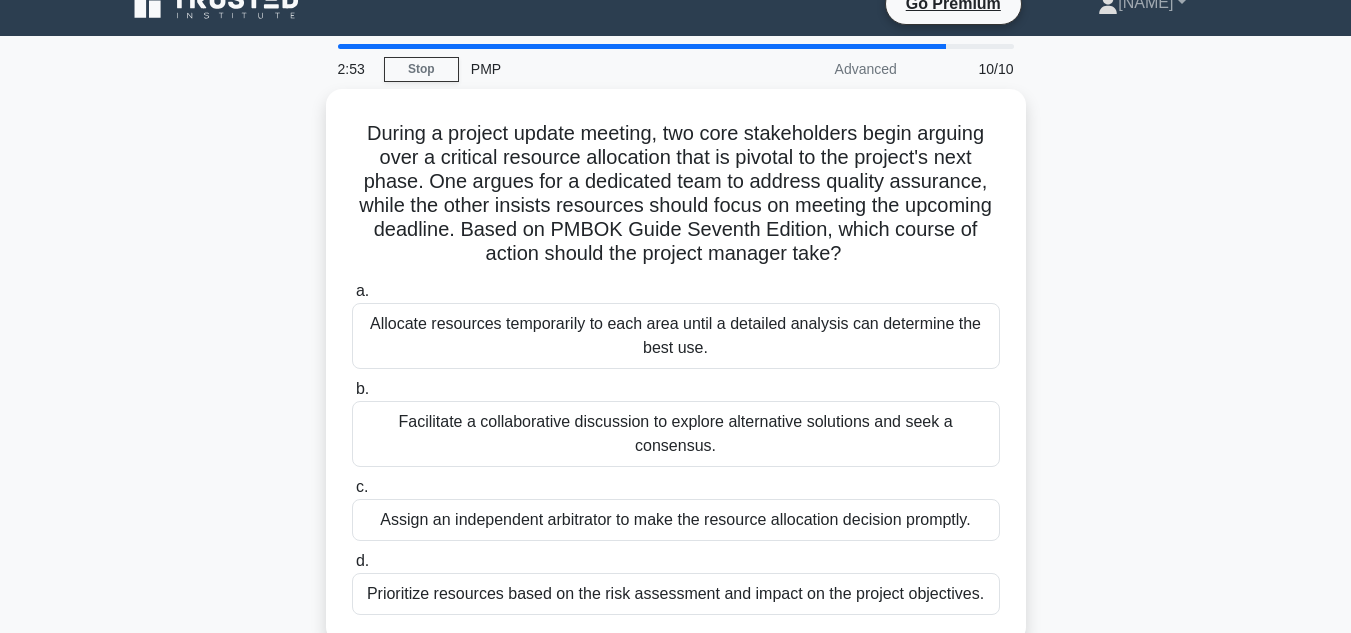 scroll, scrollTop: 0, scrollLeft: 0, axis: both 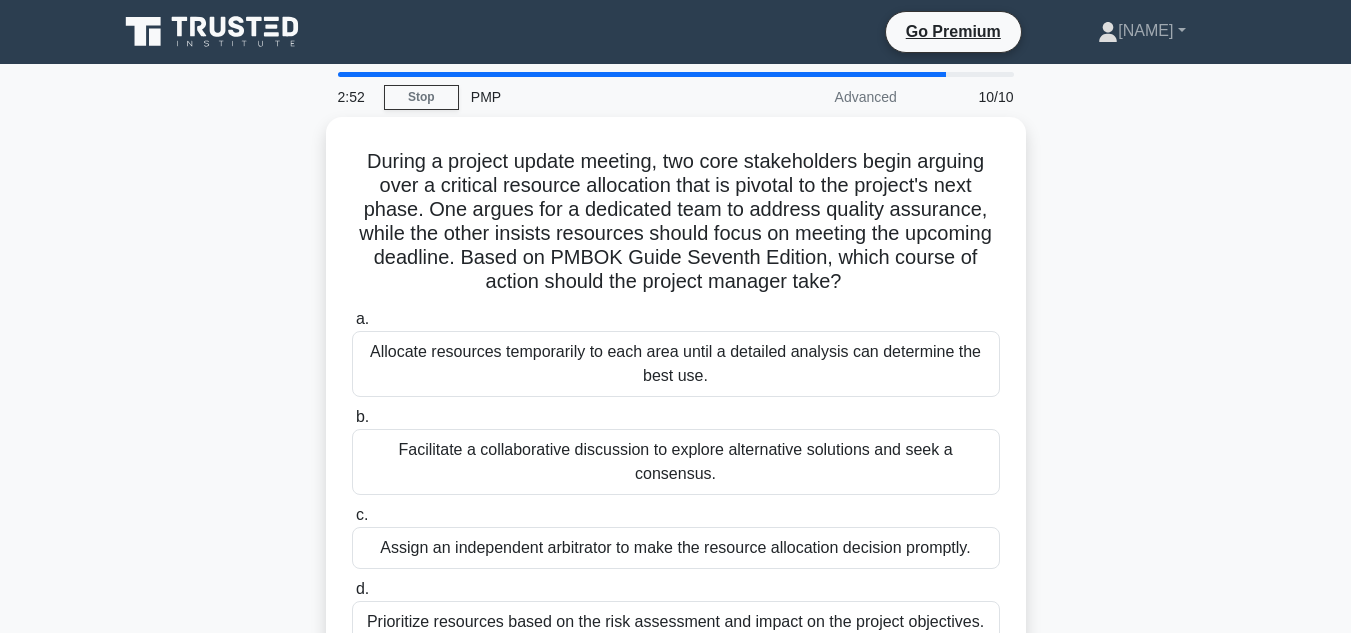 click on "During a project update meeting, two core stakeholders begin arguing over a critical resource allocation that is pivotal to the project's next phase. One argues for a dedicated team to address quality assurance, while the other insists resources should focus on meeting the upcoming deadline. Based on PMBOK Guide Seventh Edition, which course of action should the project manager take?
.spinner_0XTQ{transform-origin:center;animation:spinner_y6GP .75s linear infinite}@keyframes spinner_y6GP{100%{transform:rotate(360deg)}}
a.
b. c. d." at bounding box center (676, 406) 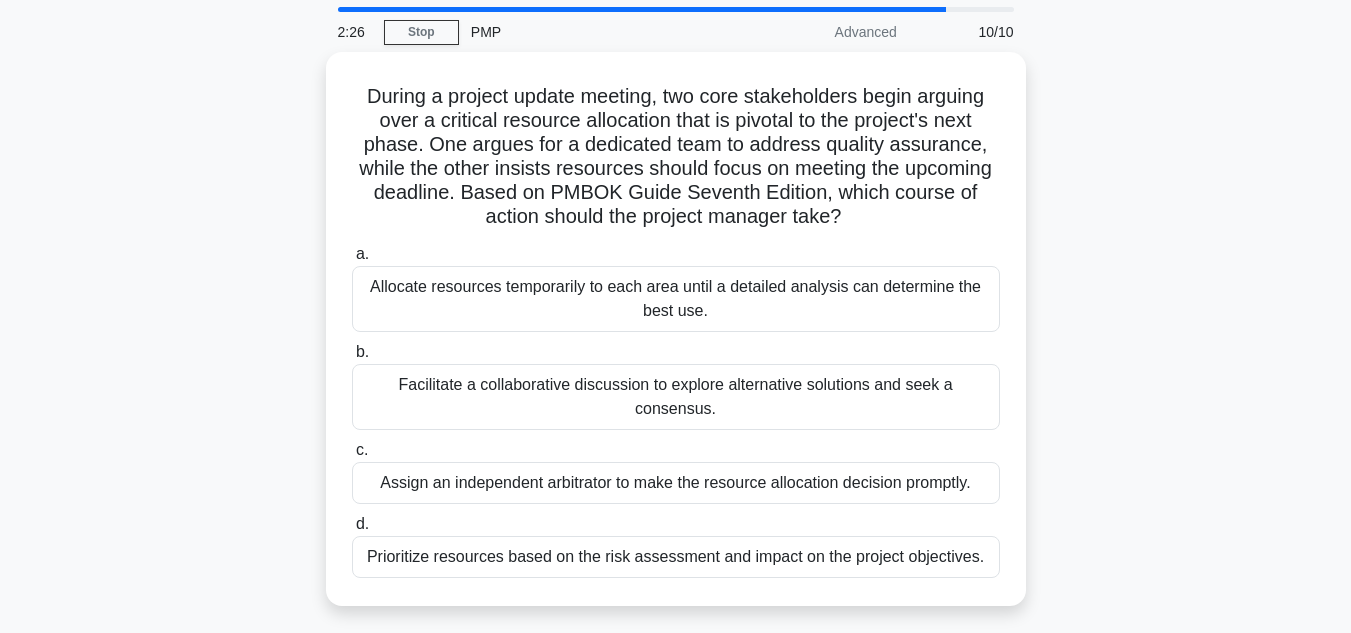 scroll, scrollTop: 100, scrollLeft: 0, axis: vertical 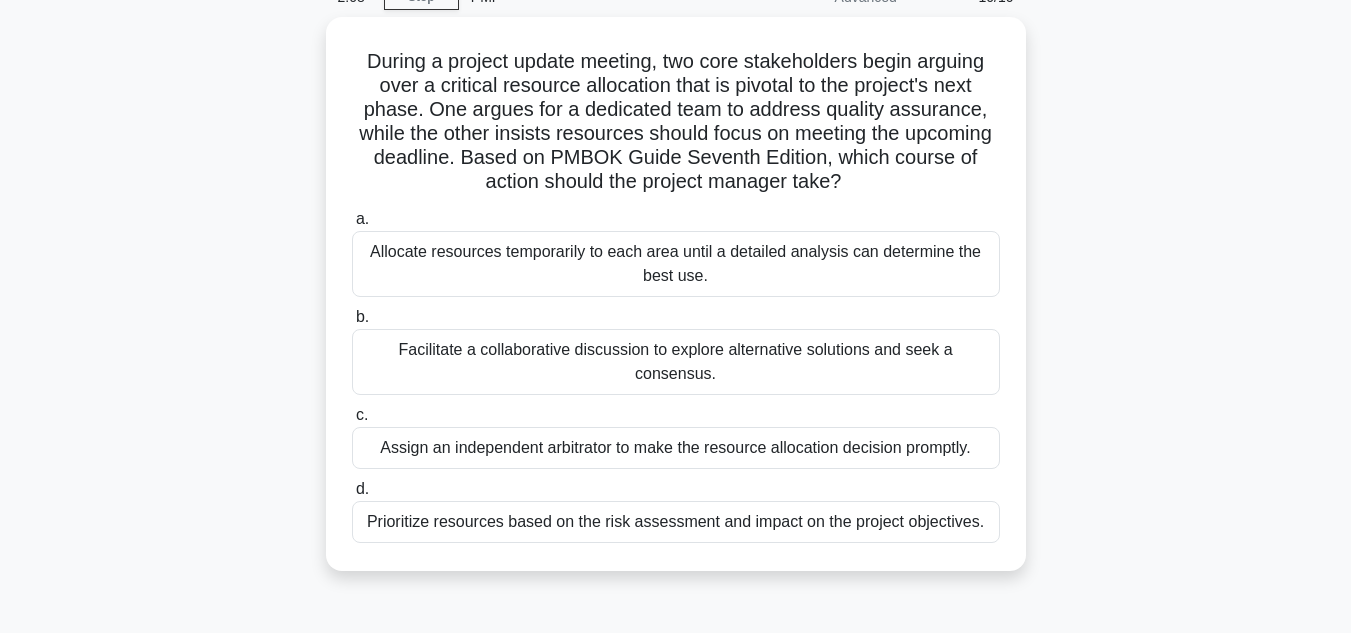 drag, startPoint x: 366, startPoint y: 490, endPoint x: 1071, endPoint y: 518, distance: 705.5558 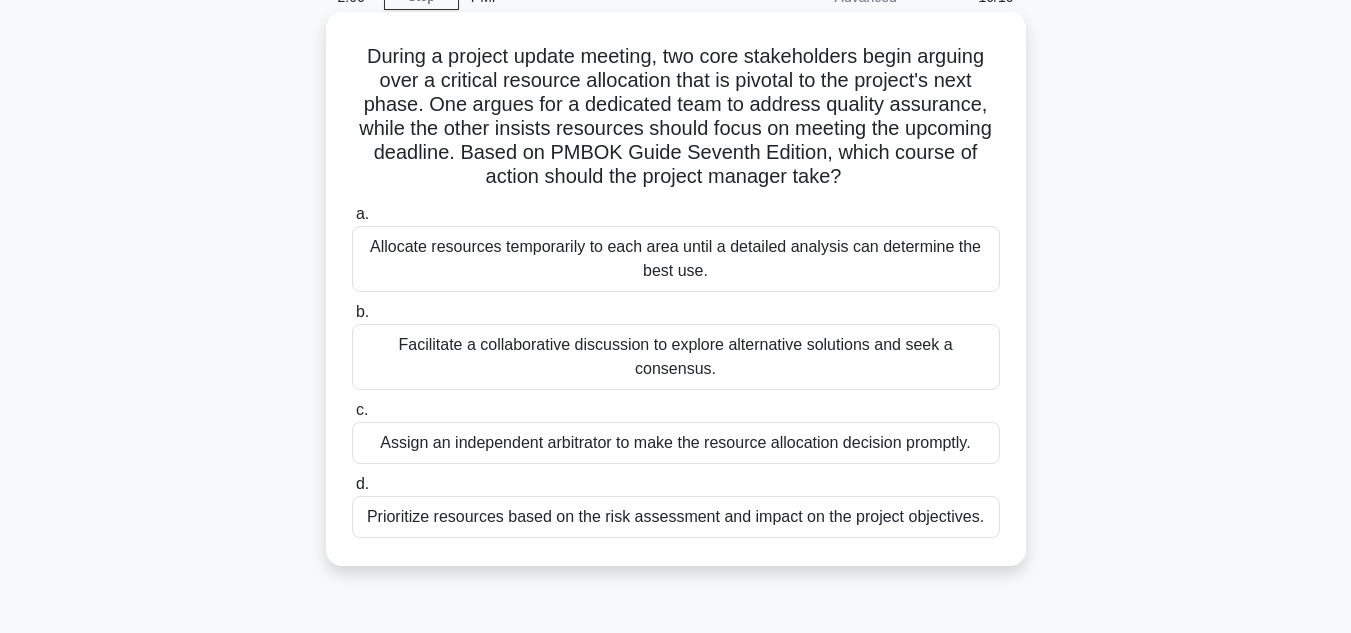 click on "Prioritize resources based on the risk assessment and impact on the project objectives." at bounding box center (676, 517) 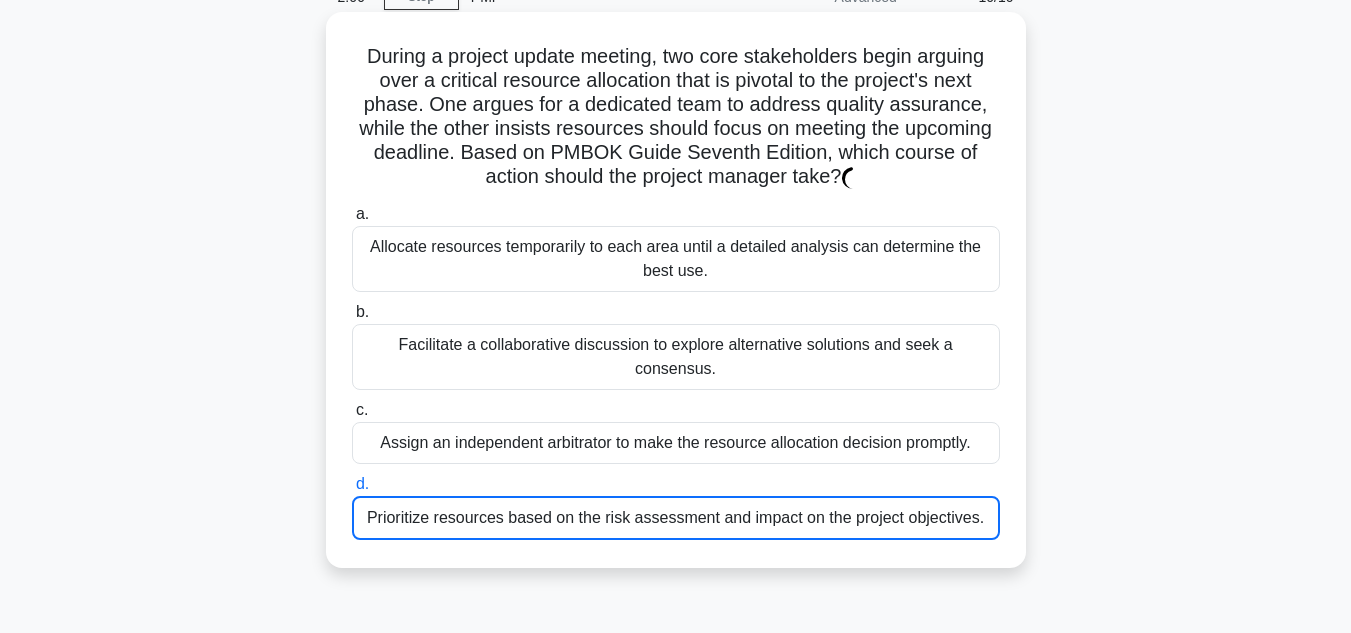 click on "Prioritize resources based on the risk assessment and impact on the project objectives." at bounding box center (676, 518) 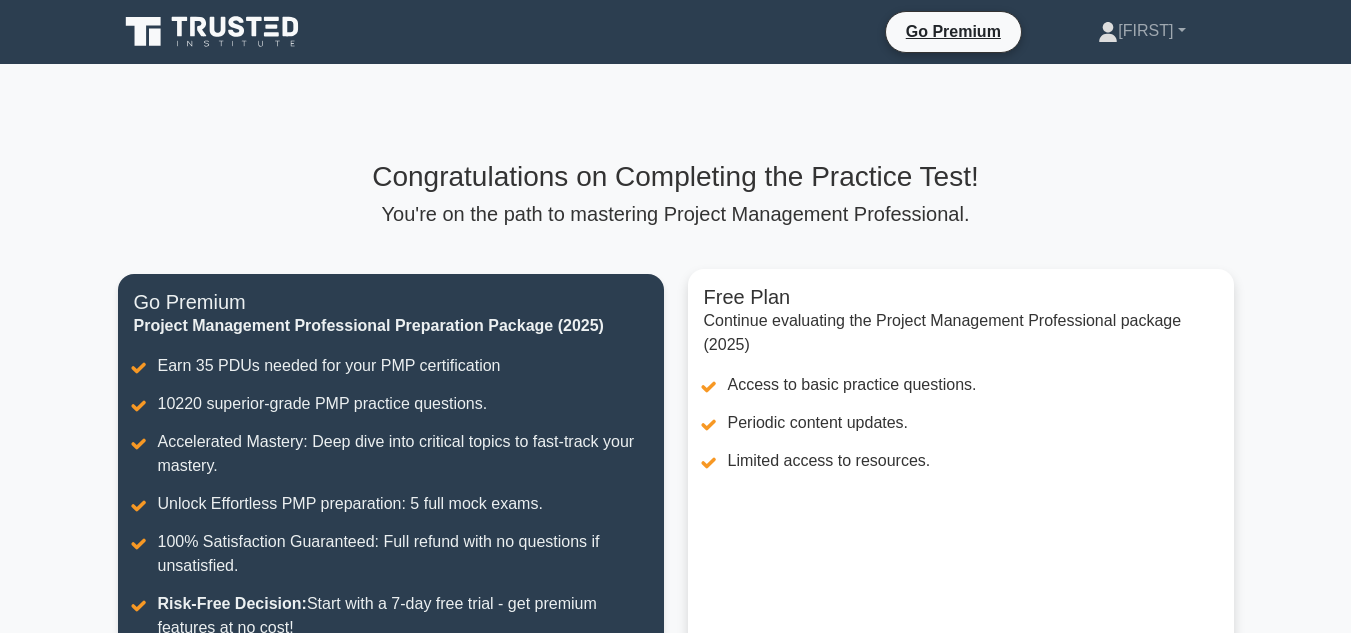 scroll, scrollTop: 0, scrollLeft: 0, axis: both 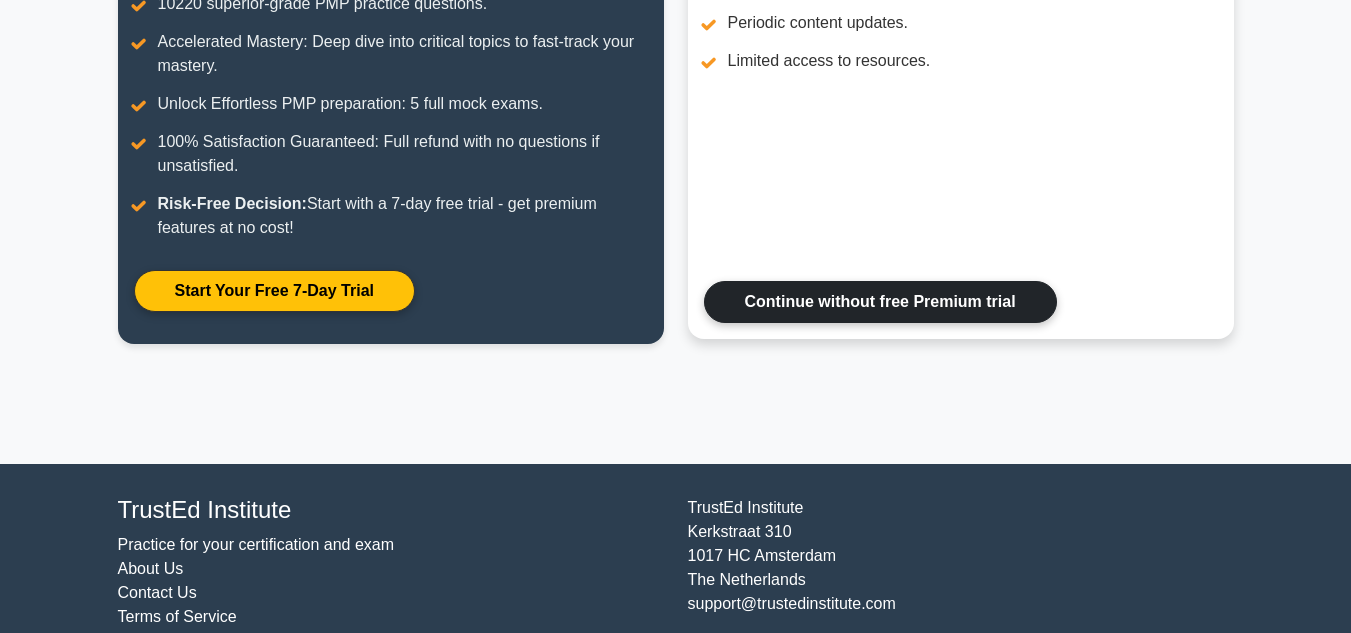 click on "Continue without free Premium trial" at bounding box center (880, 302) 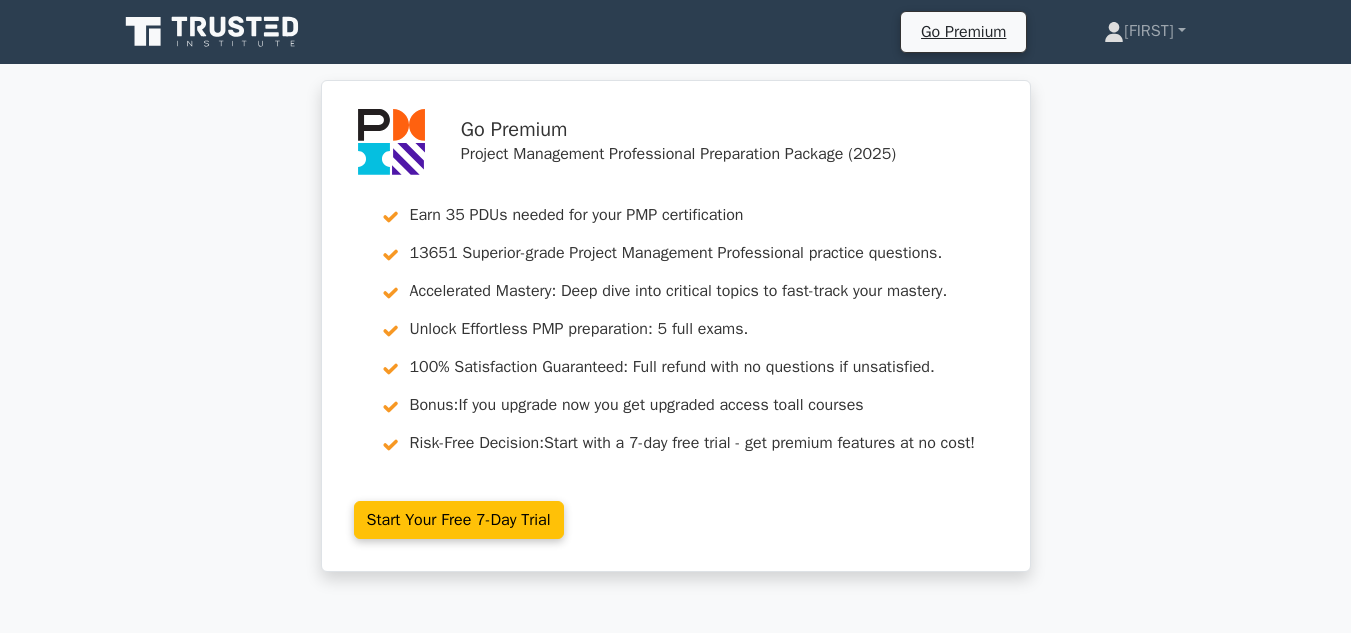 scroll, scrollTop: 0, scrollLeft: 0, axis: both 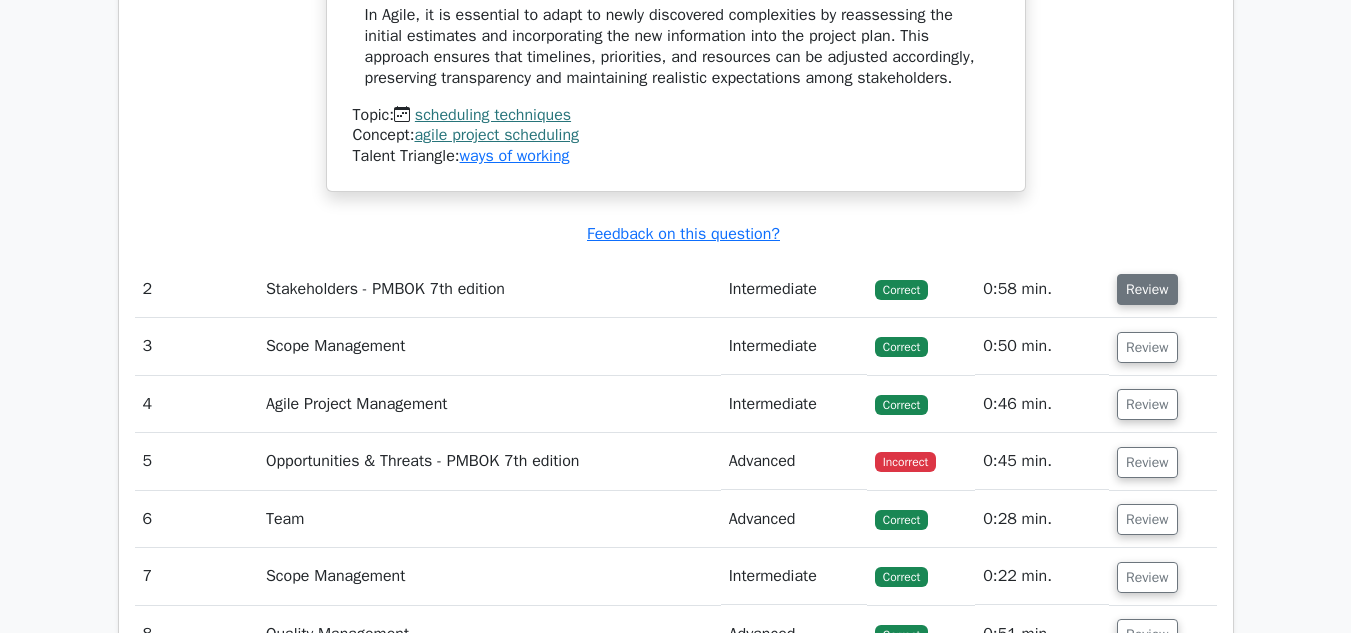 click on "Review" at bounding box center (1147, 289) 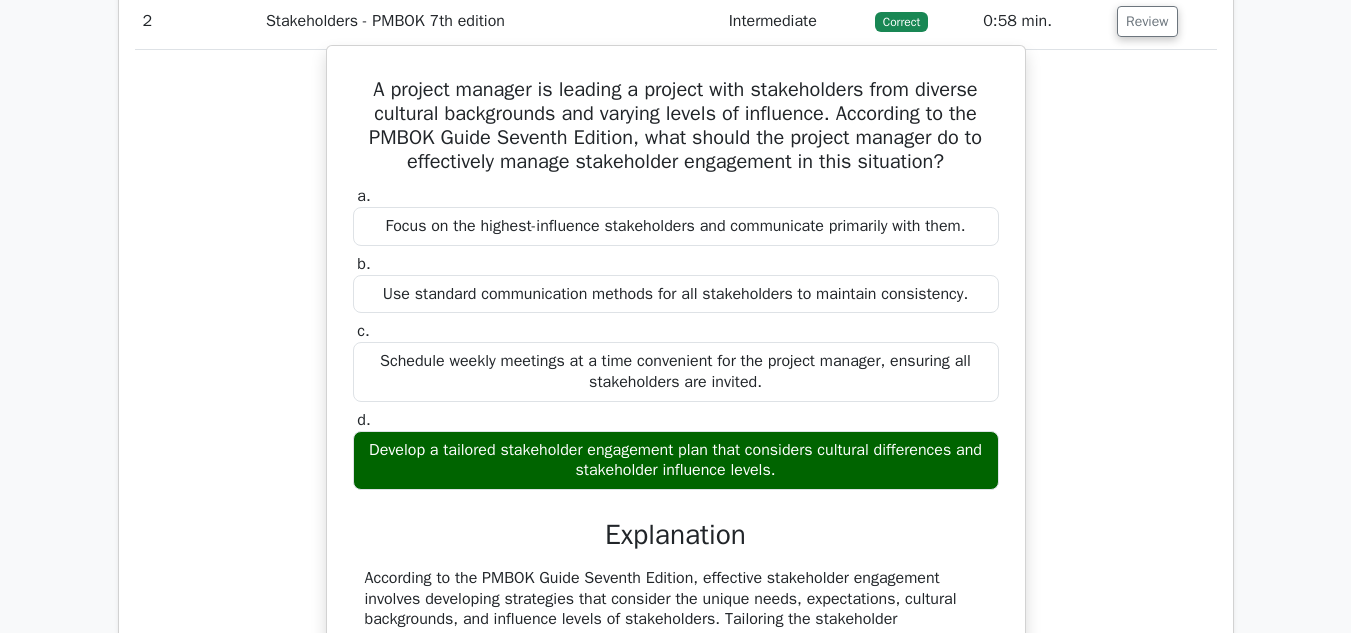 scroll, scrollTop: 2600, scrollLeft: 0, axis: vertical 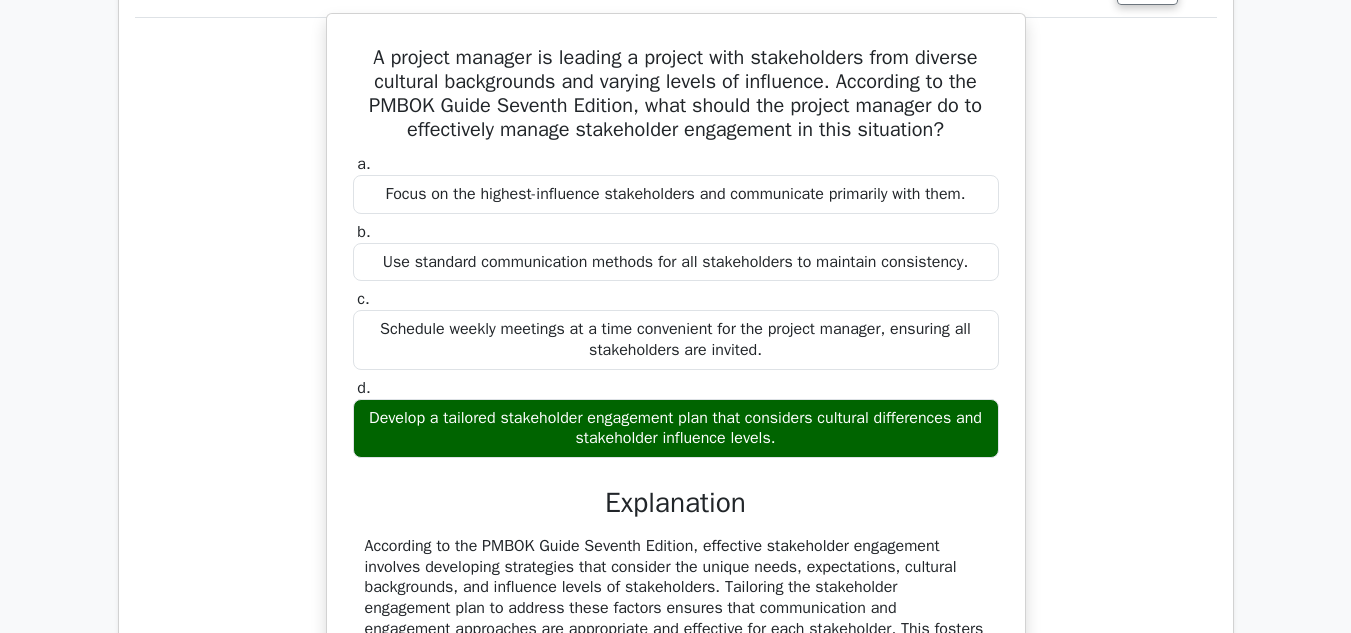 type 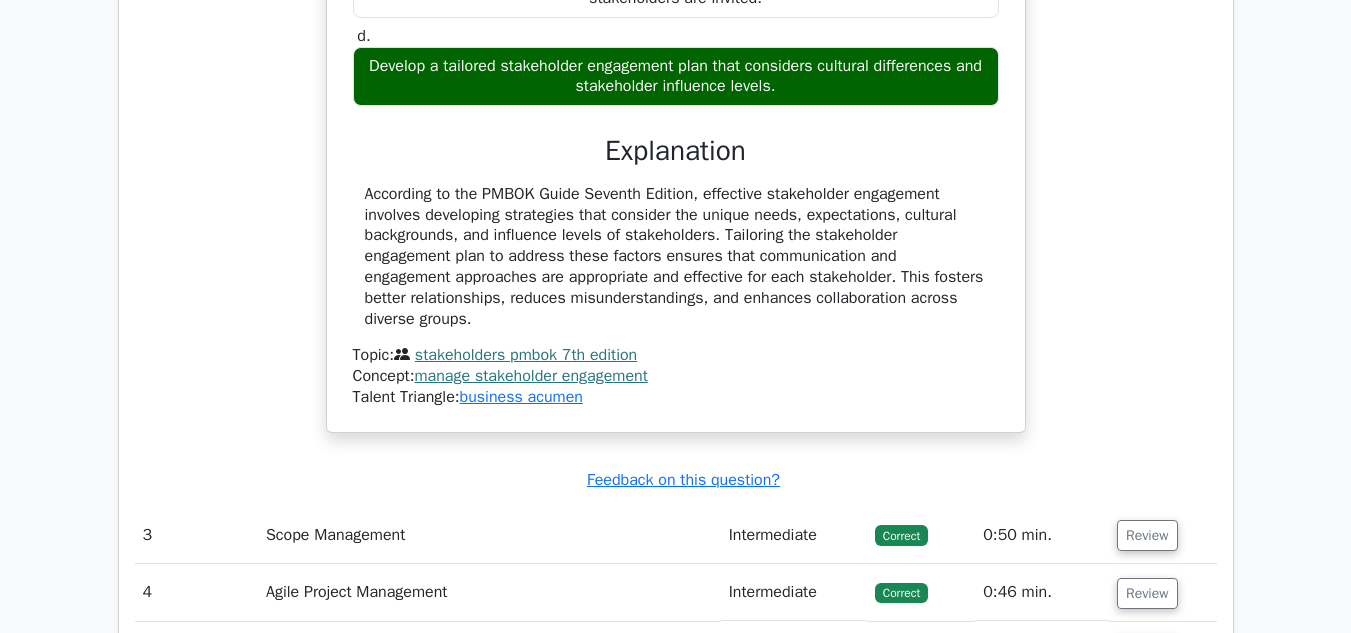 scroll, scrollTop: 3100, scrollLeft: 0, axis: vertical 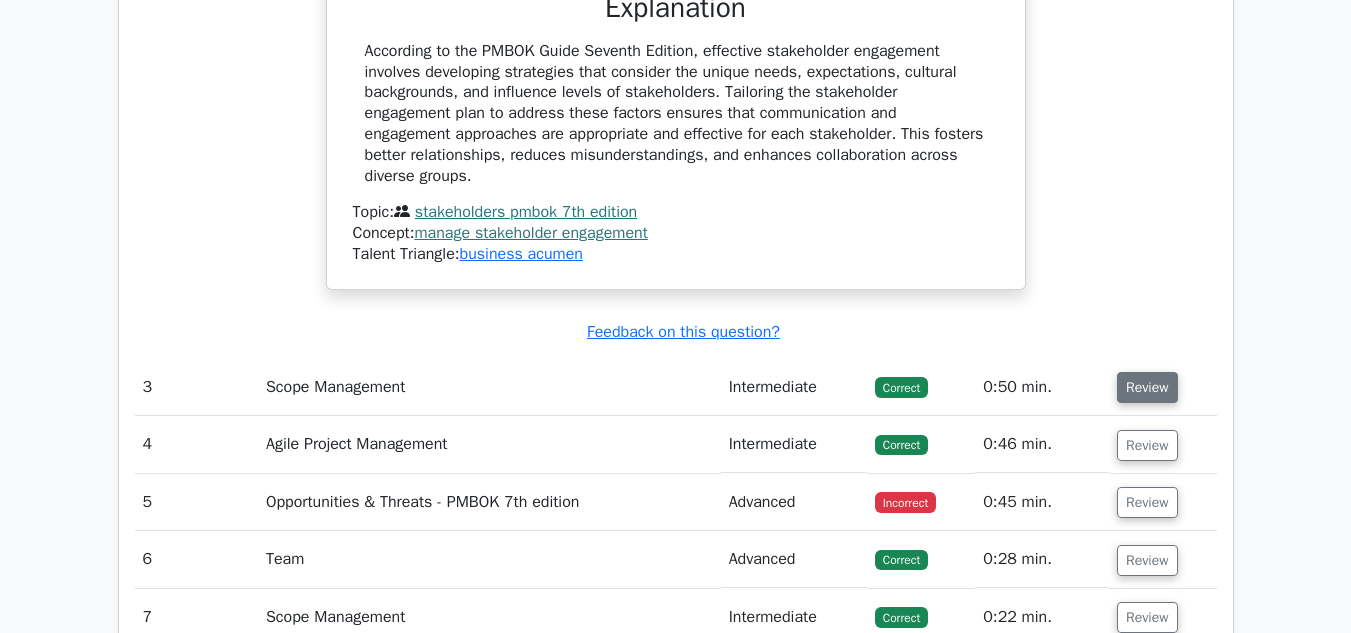 click on "Review" at bounding box center (1147, 387) 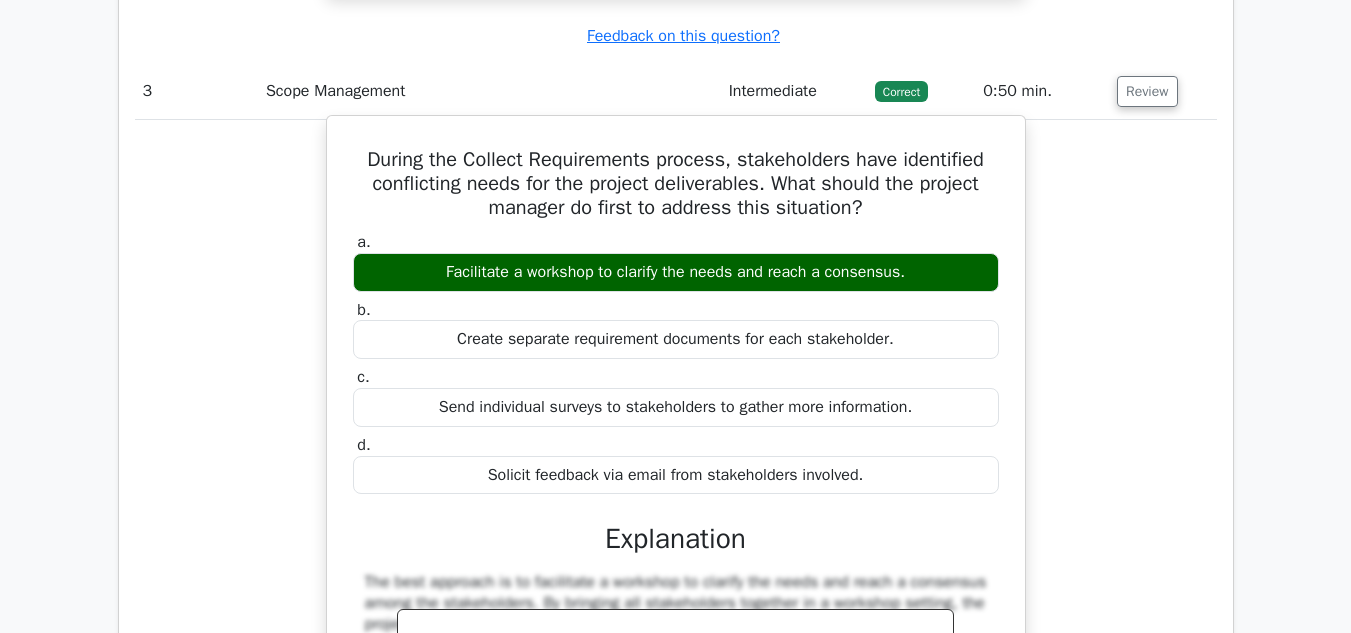 scroll, scrollTop: 3400, scrollLeft: 0, axis: vertical 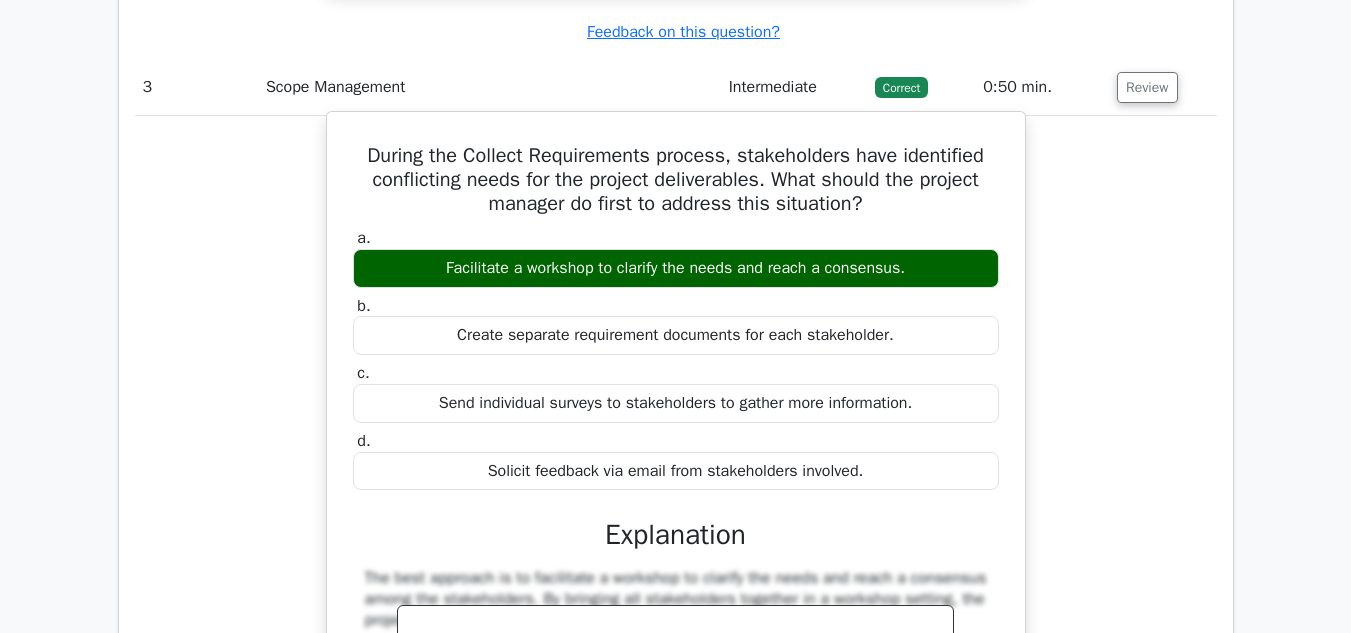 type 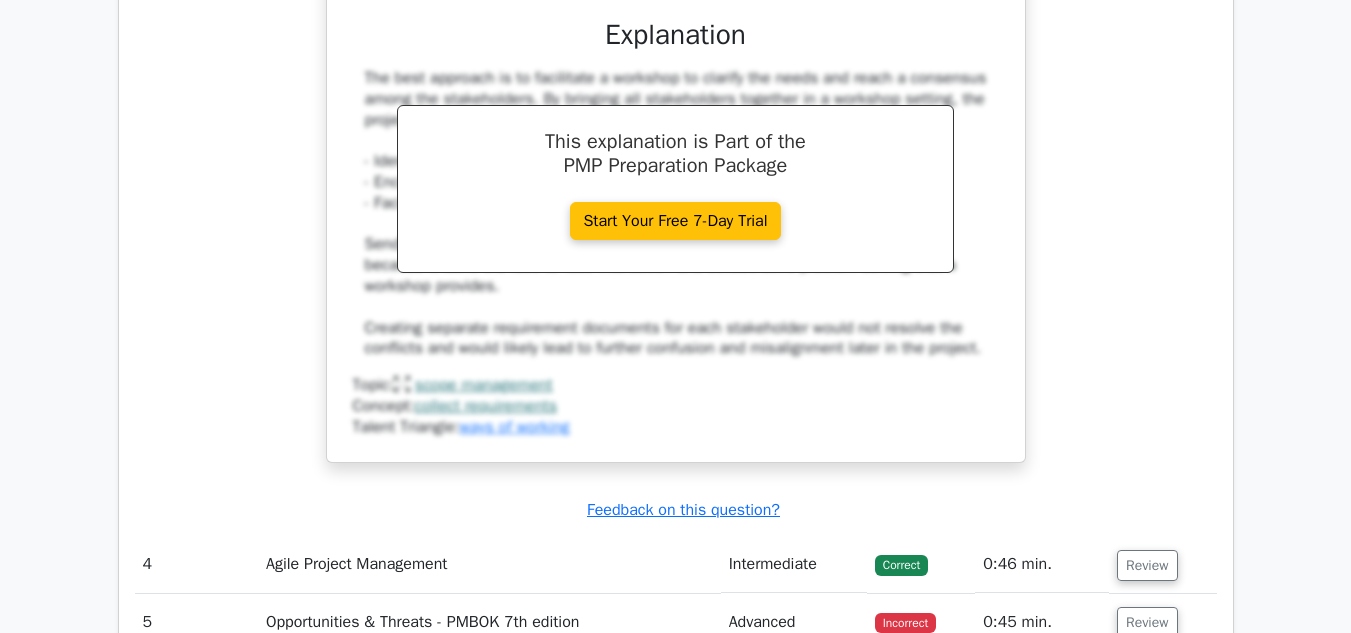 scroll, scrollTop: 4000, scrollLeft: 0, axis: vertical 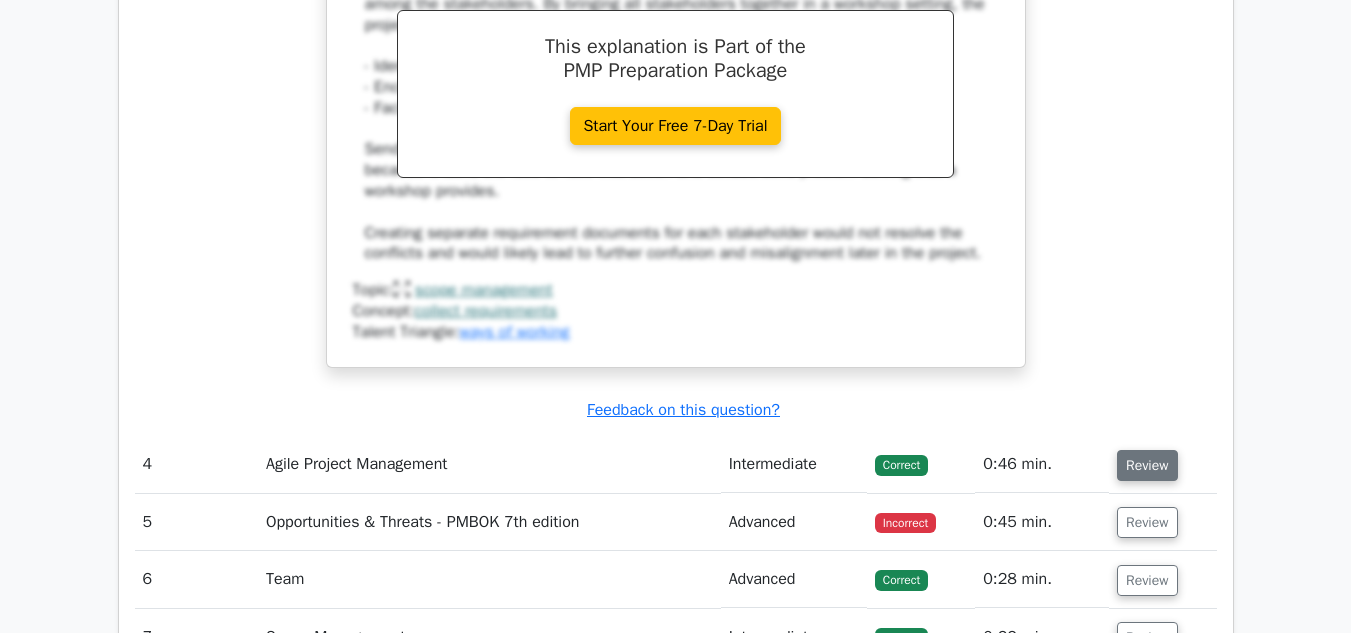 click on "Review" at bounding box center (1147, 465) 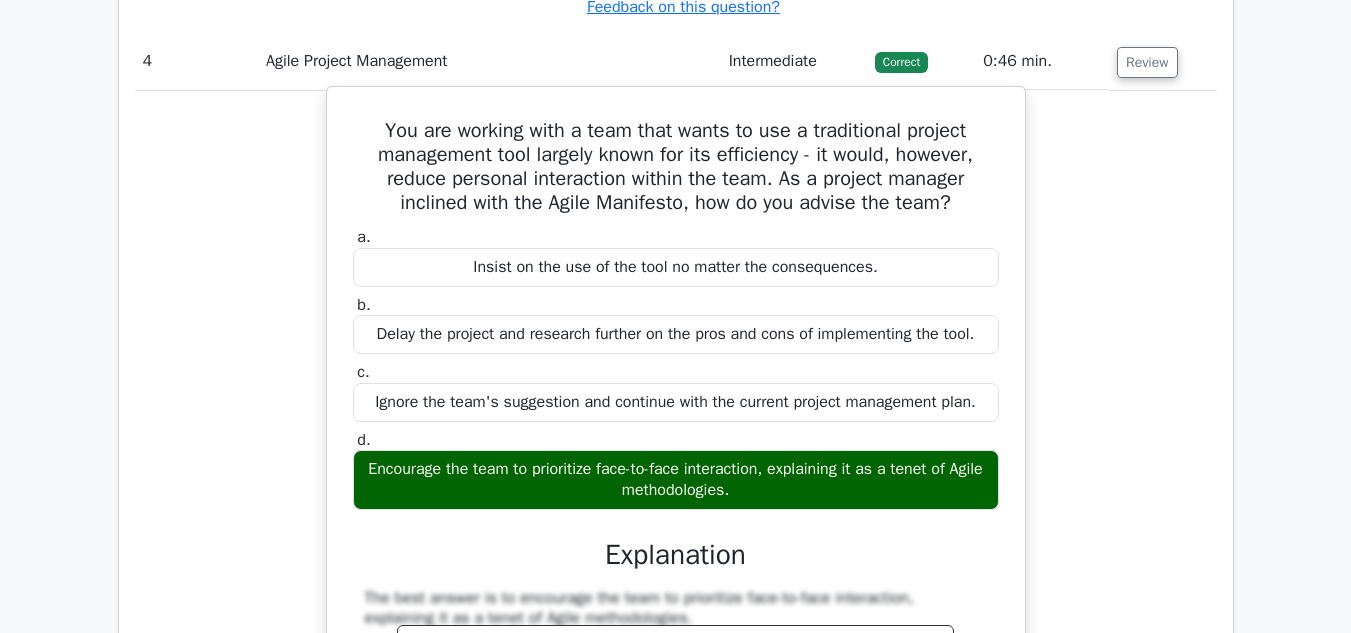 scroll, scrollTop: 4500, scrollLeft: 0, axis: vertical 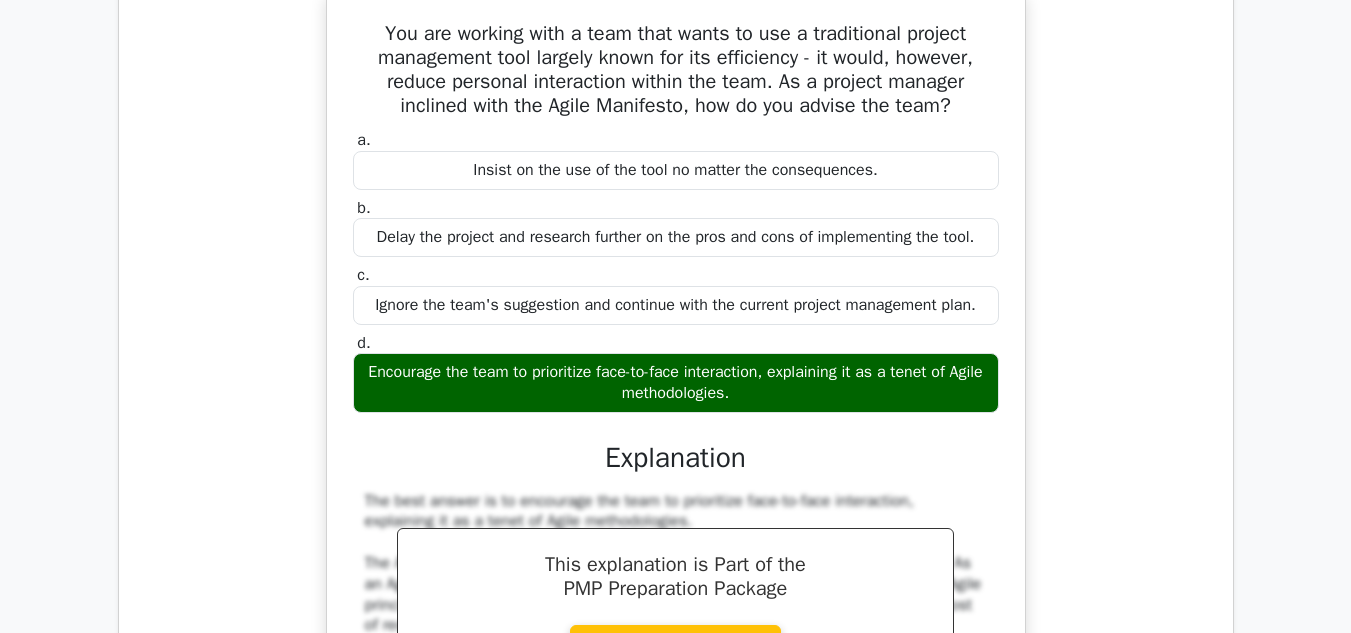type 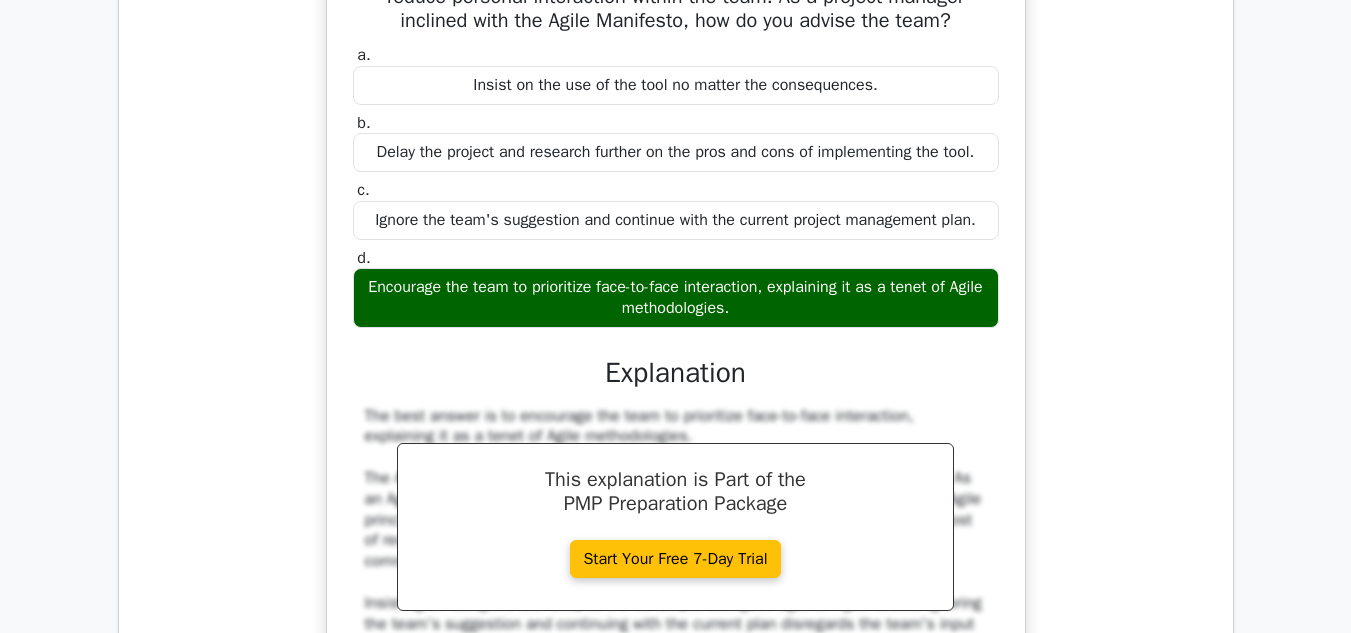 scroll, scrollTop: 4700, scrollLeft: 0, axis: vertical 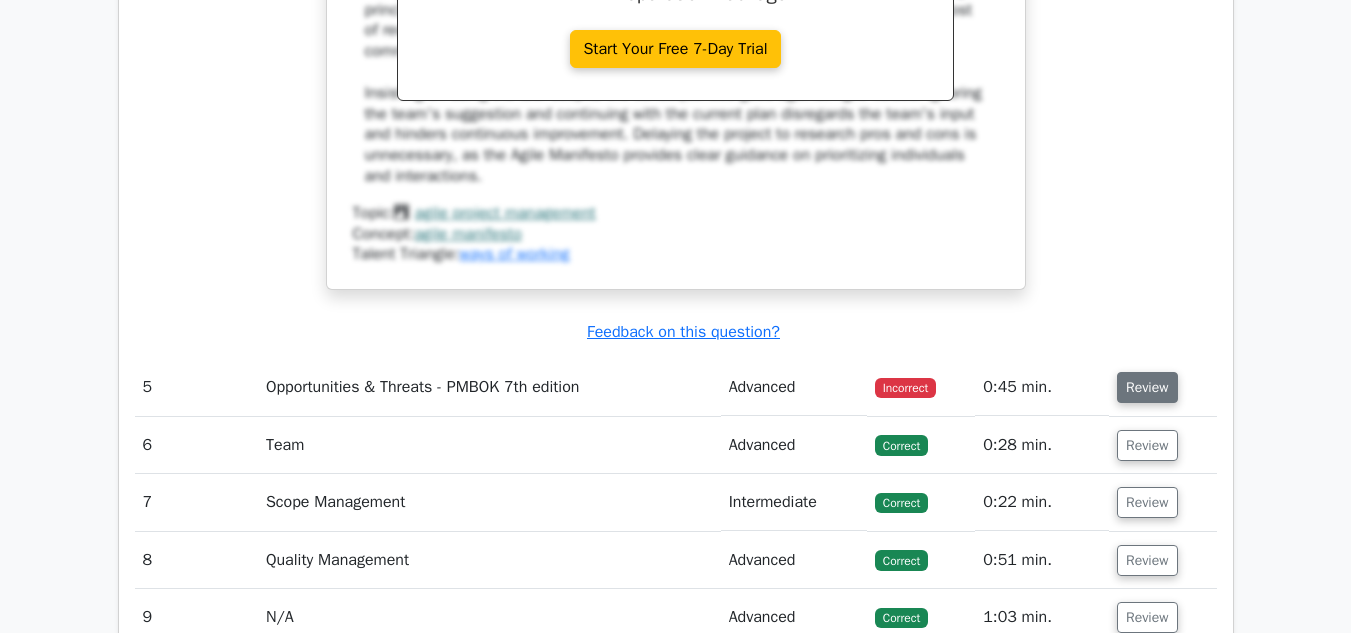 click on "Review" at bounding box center [1147, 387] 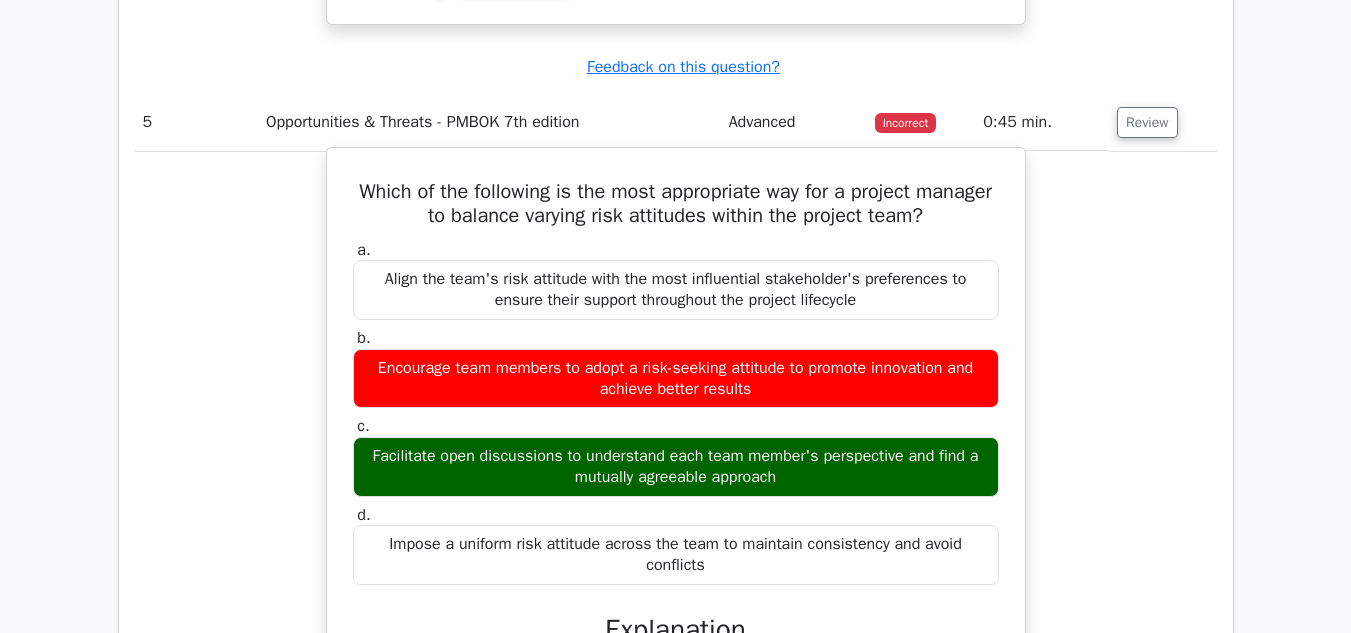 scroll, scrollTop: 5400, scrollLeft: 0, axis: vertical 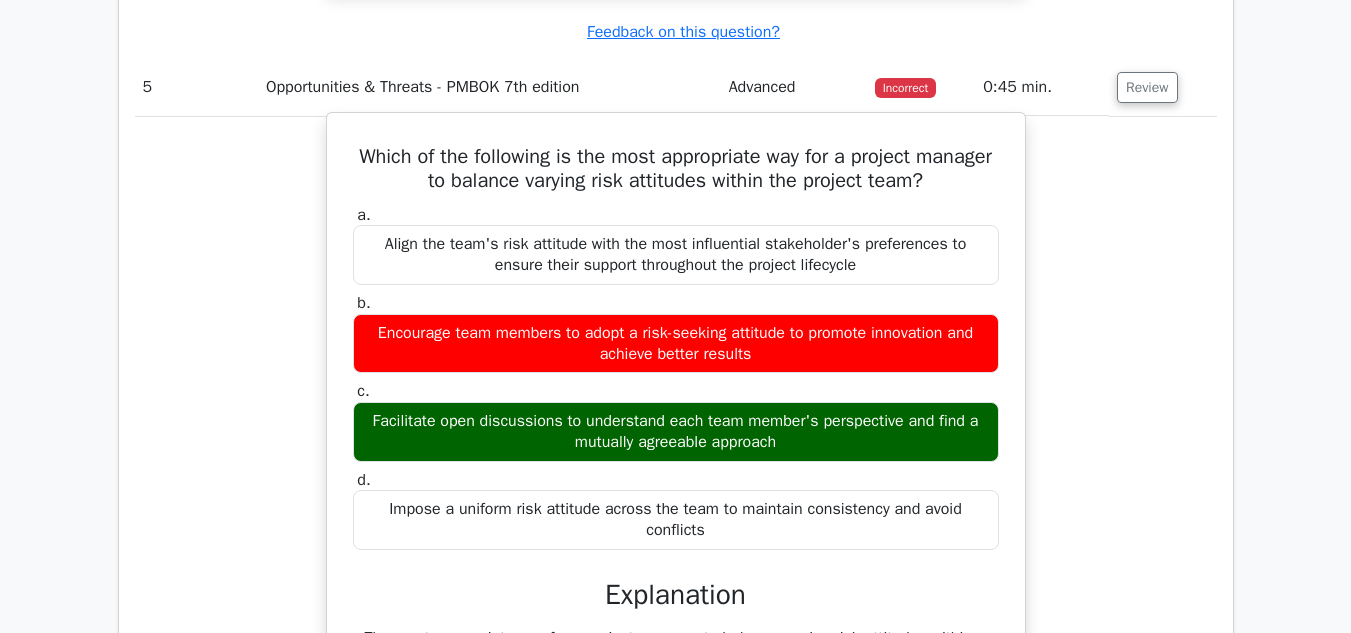 type 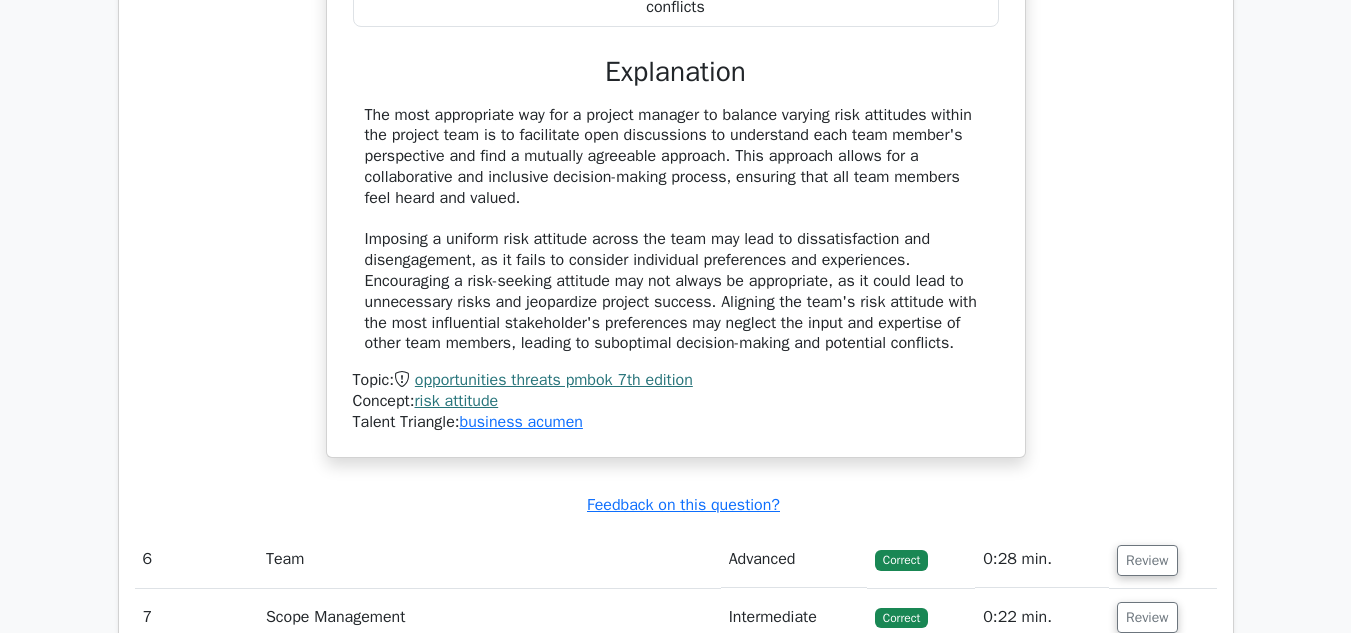 scroll, scrollTop: 6000, scrollLeft: 0, axis: vertical 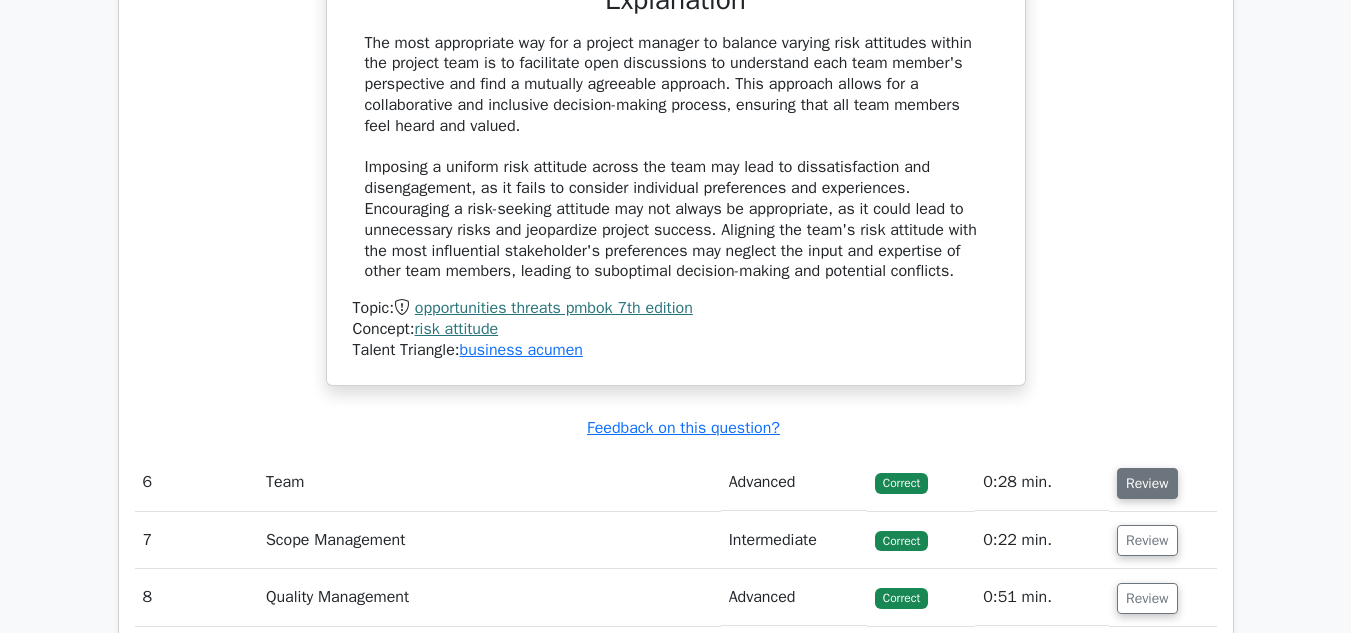 click on "Review" at bounding box center [1147, 483] 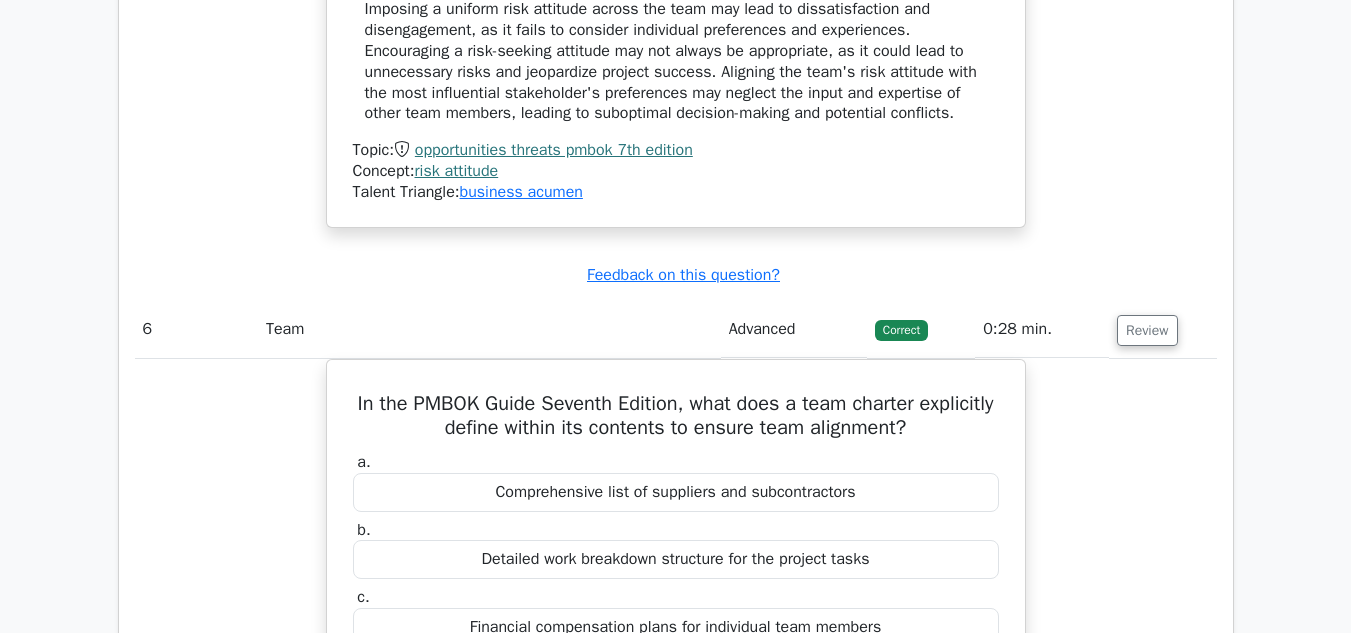 scroll, scrollTop: 6400, scrollLeft: 0, axis: vertical 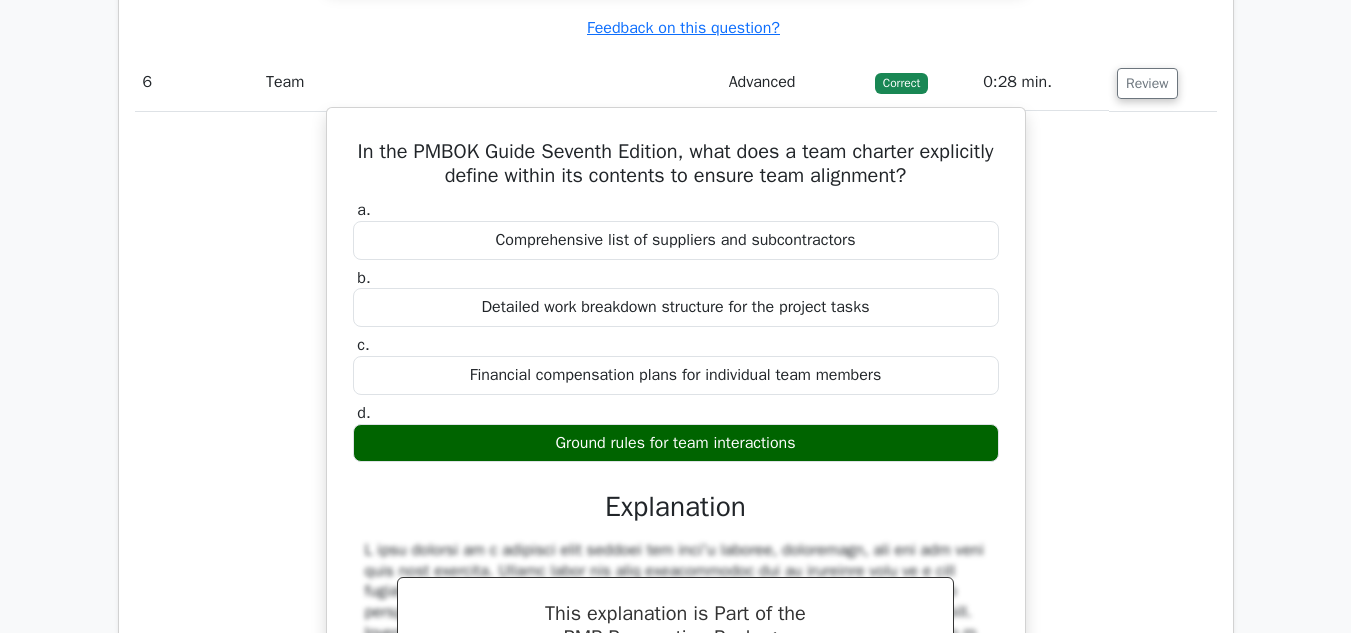 type 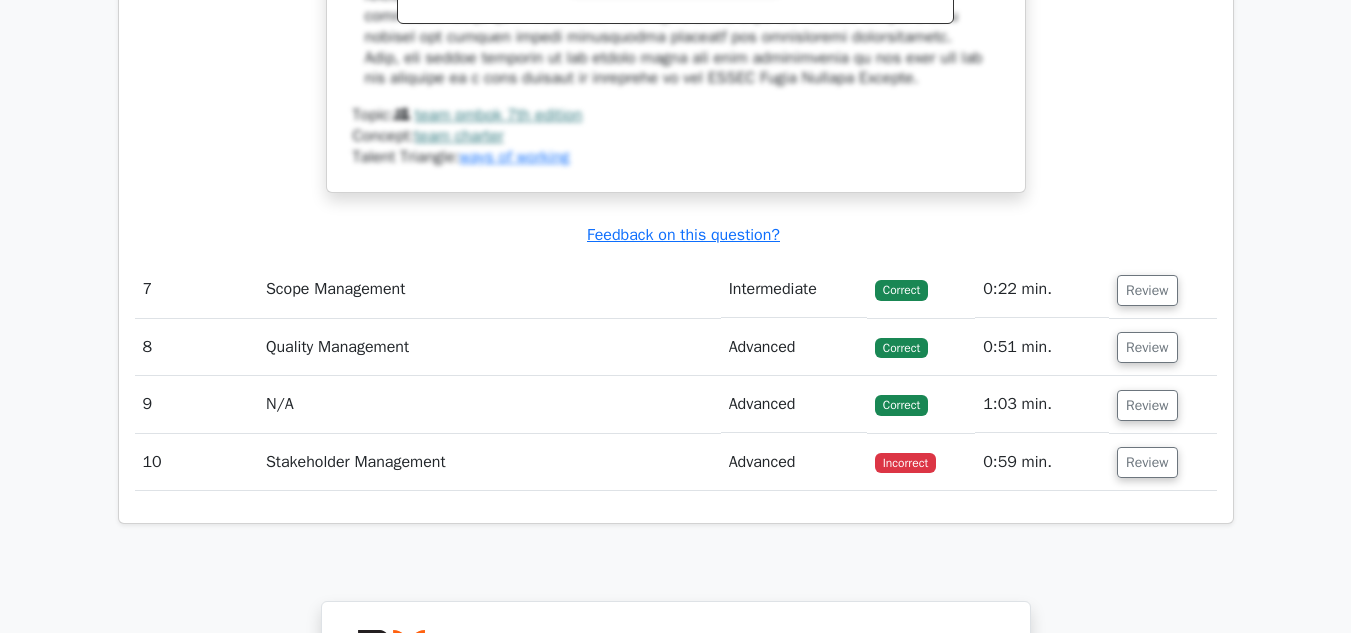 scroll, scrollTop: 7300, scrollLeft: 0, axis: vertical 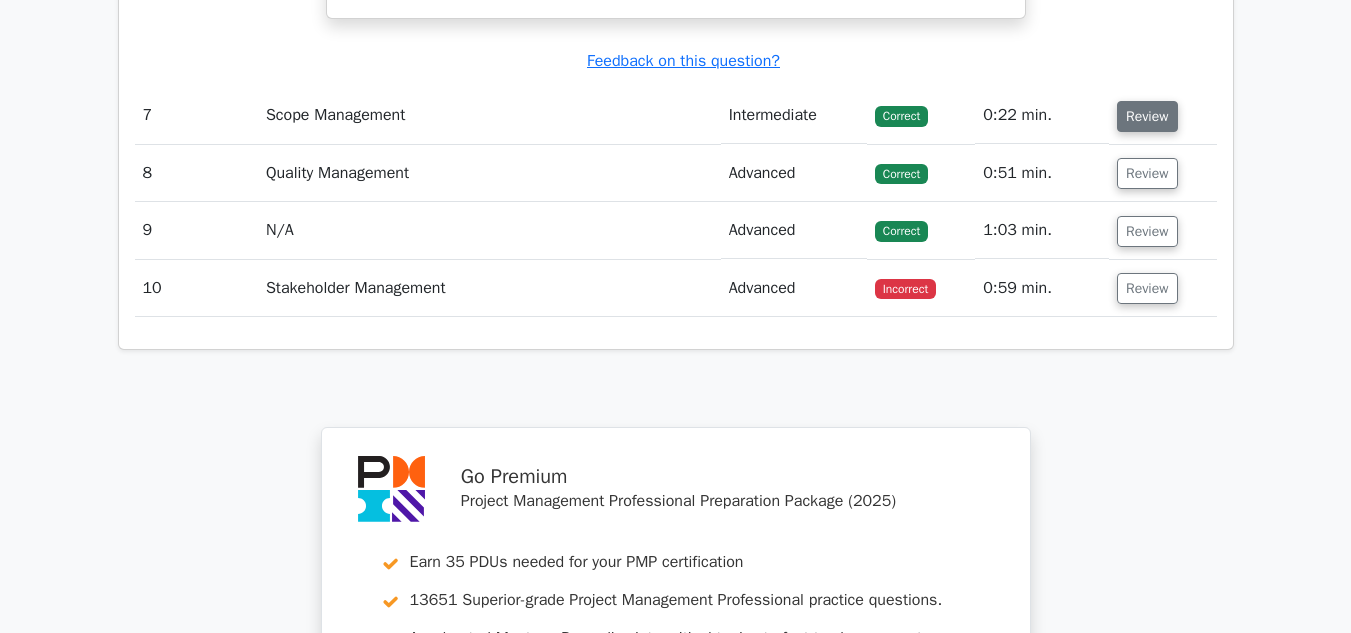 click on "Review" at bounding box center [1147, 116] 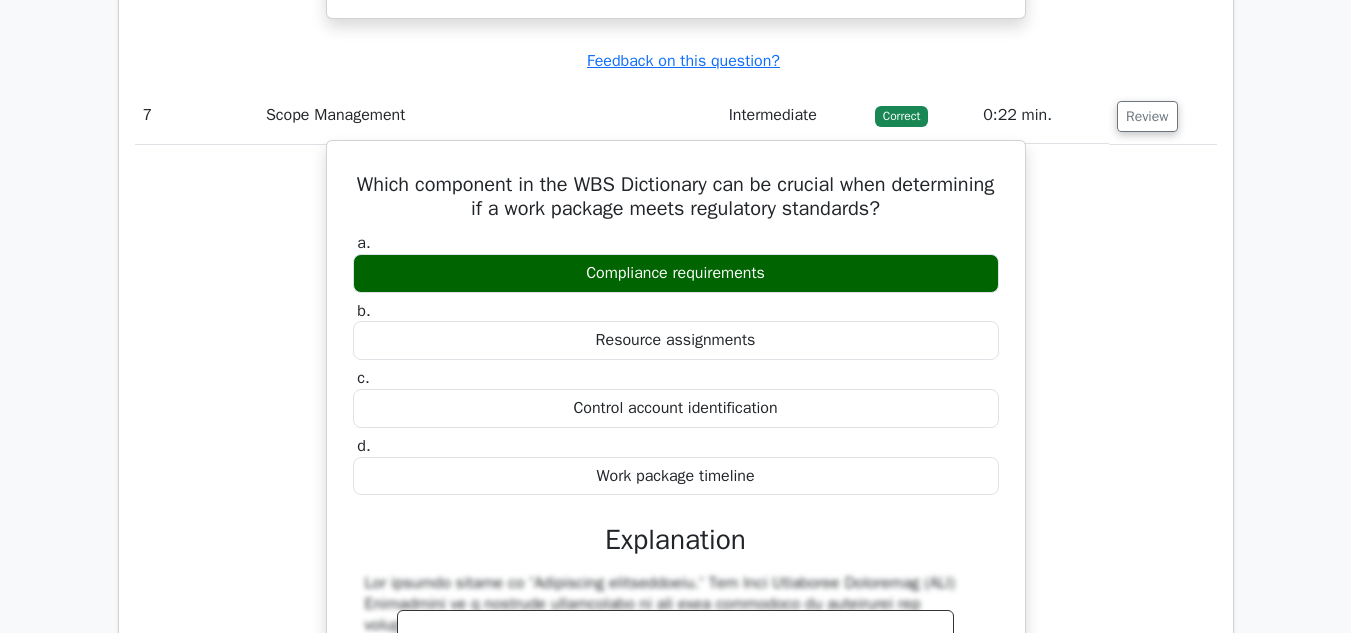 type 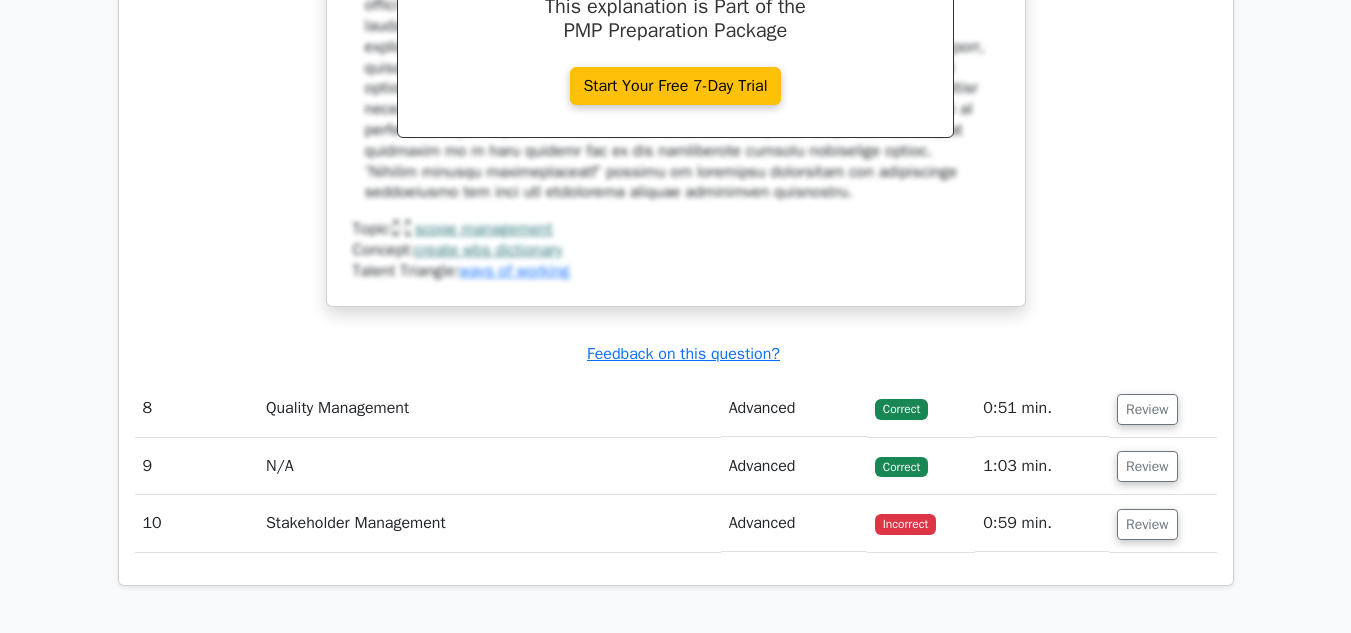scroll, scrollTop: 8000, scrollLeft: 0, axis: vertical 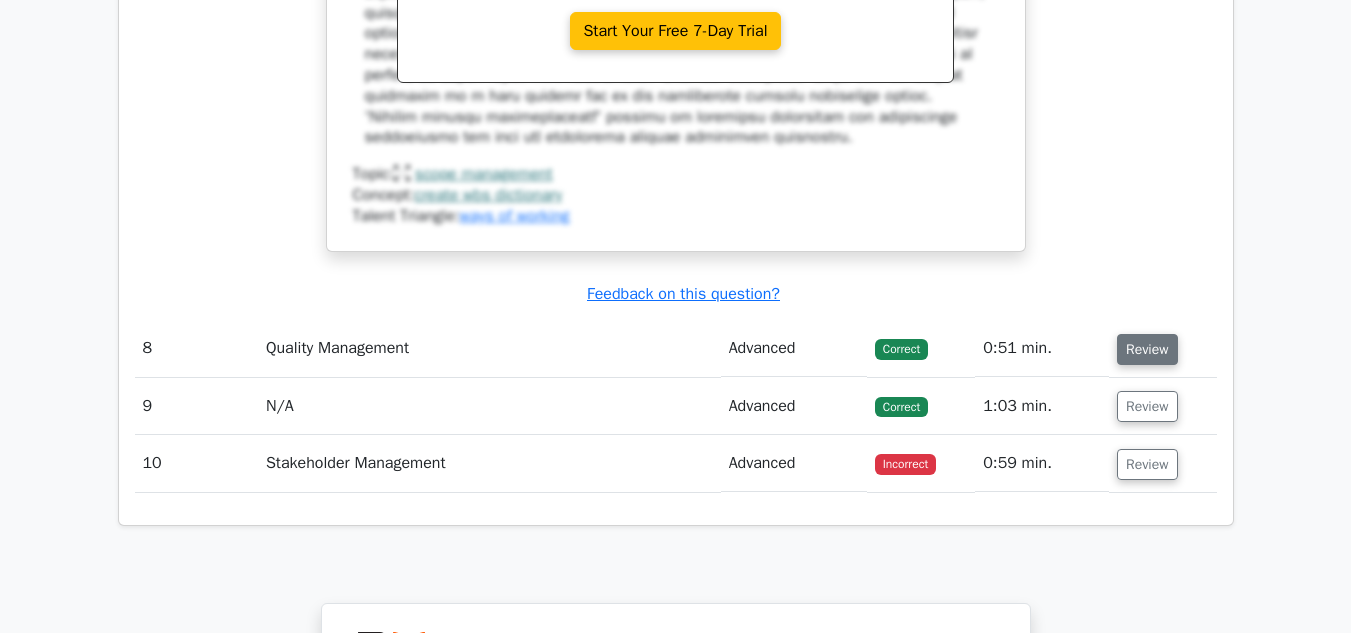 click on "Review" at bounding box center [1147, 349] 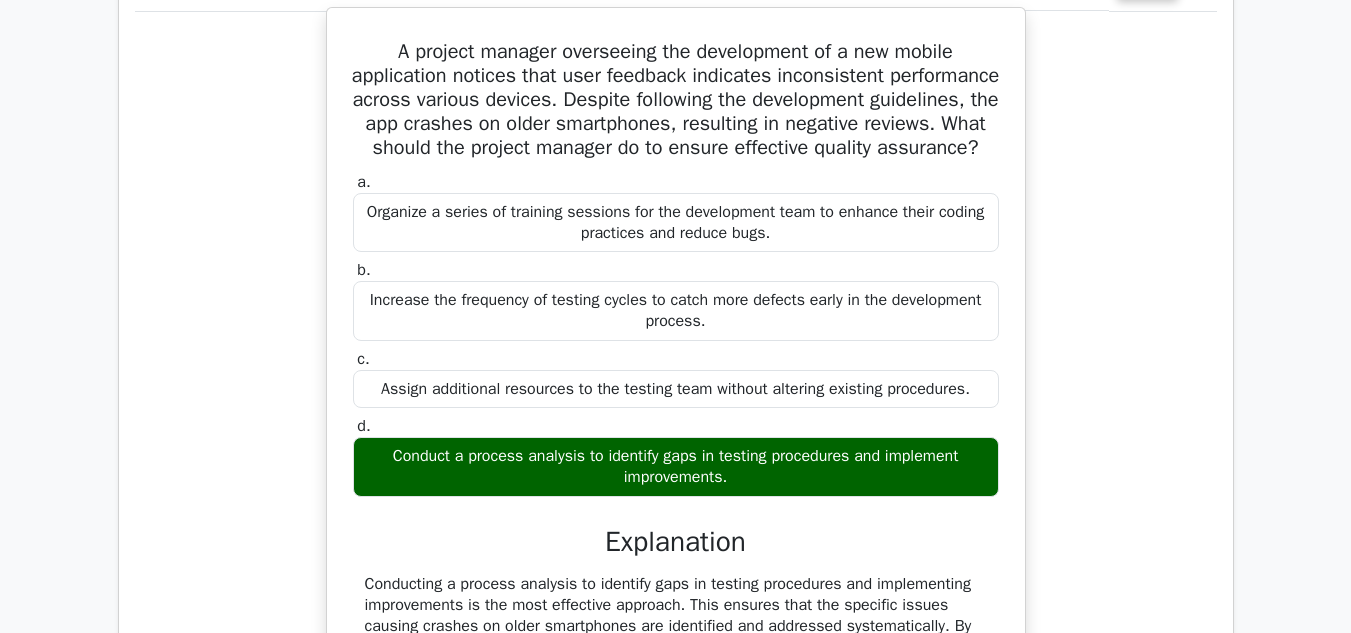 scroll, scrollTop: 8400, scrollLeft: 0, axis: vertical 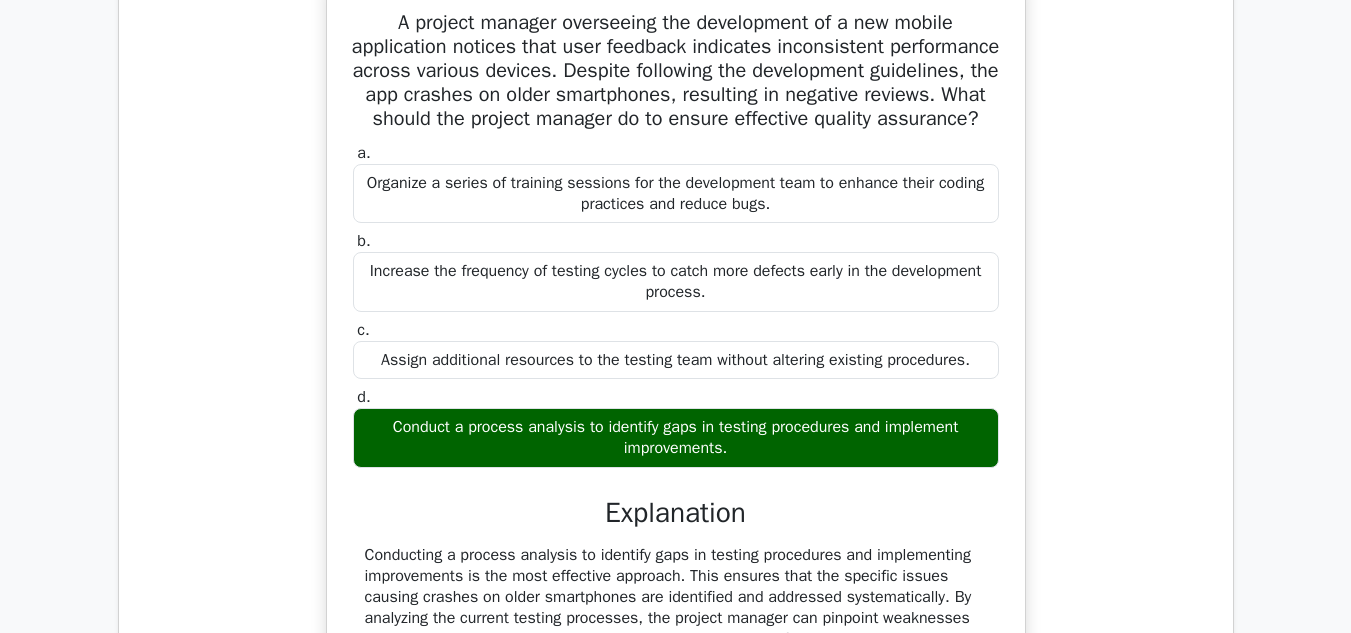 type 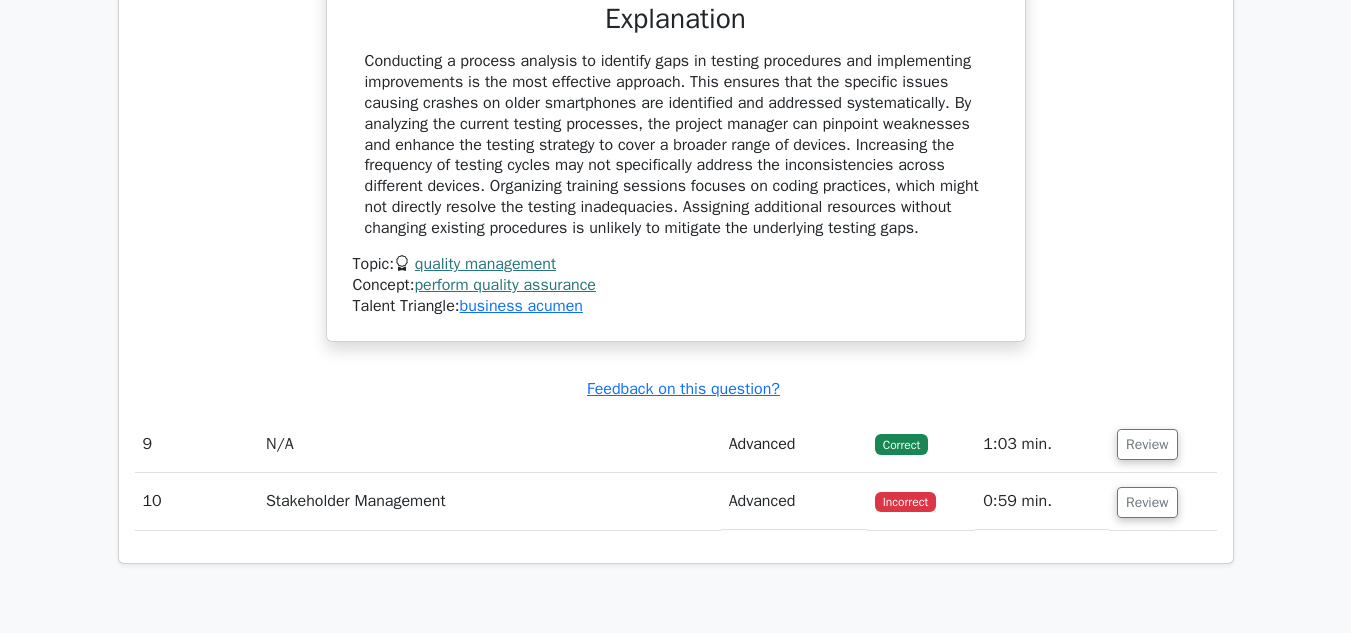 scroll, scrollTop: 9100, scrollLeft: 0, axis: vertical 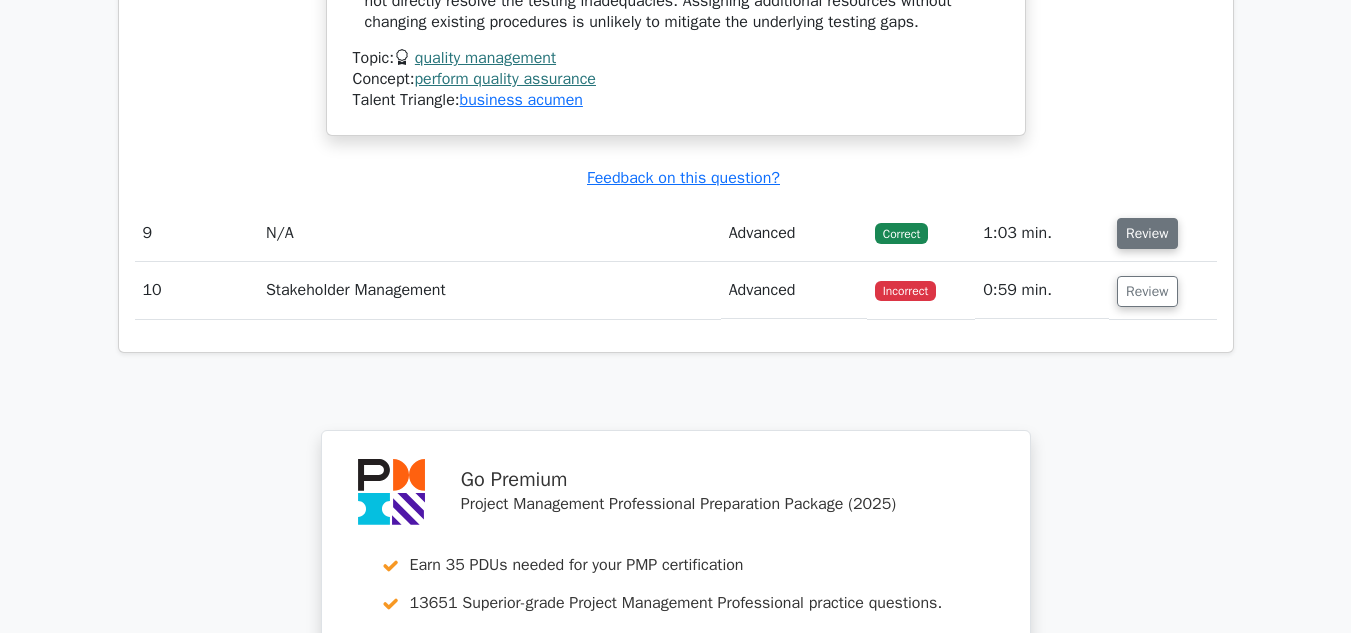 click on "Review" at bounding box center (1147, 233) 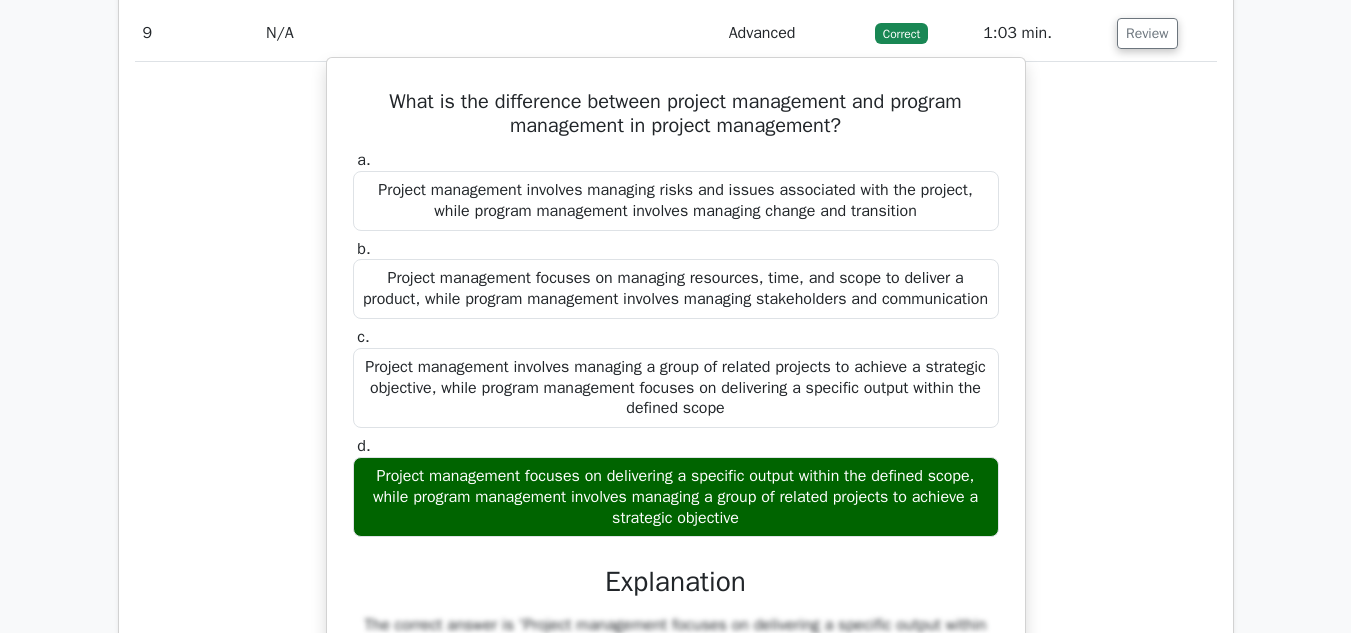 scroll, scrollTop: 9400, scrollLeft: 0, axis: vertical 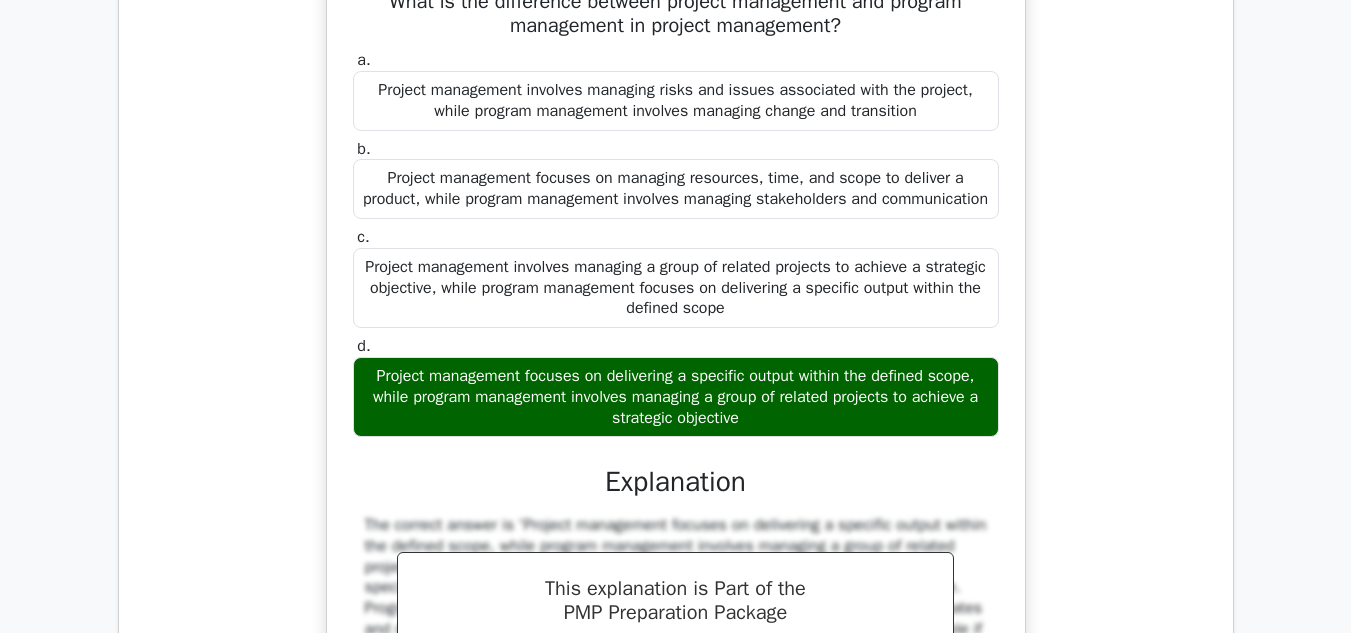 type 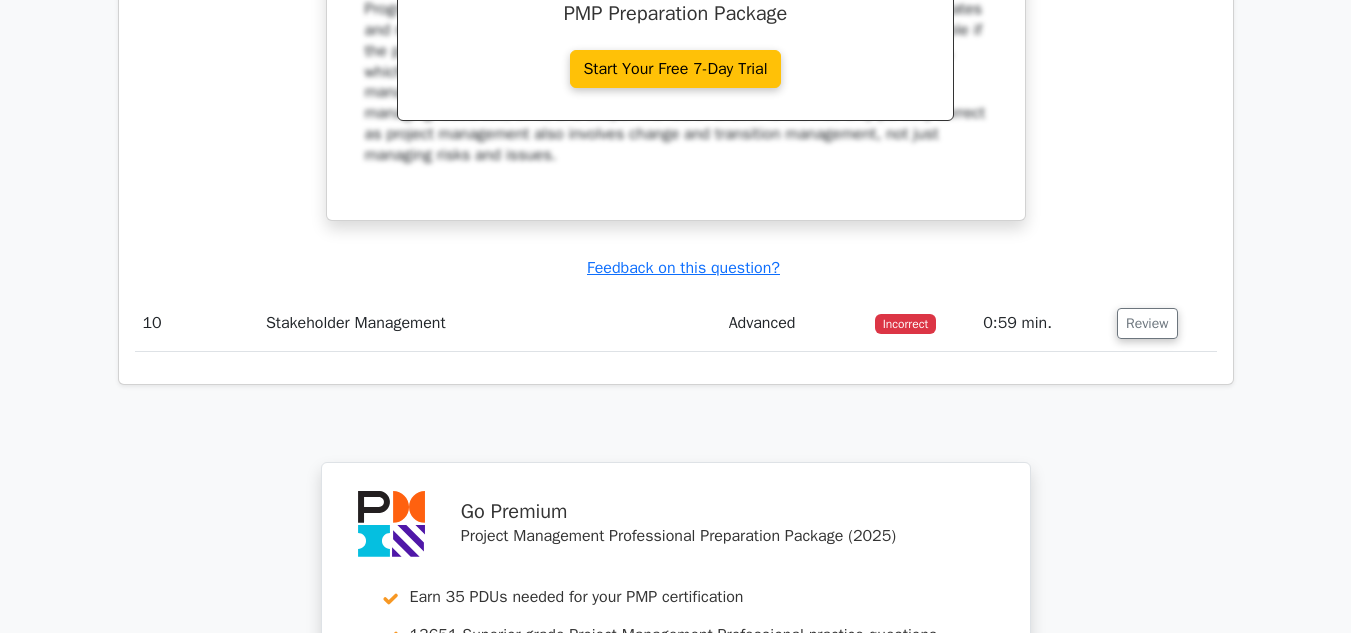 scroll, scrollTop: 10000, scrollLeft: 0, axis: vertical 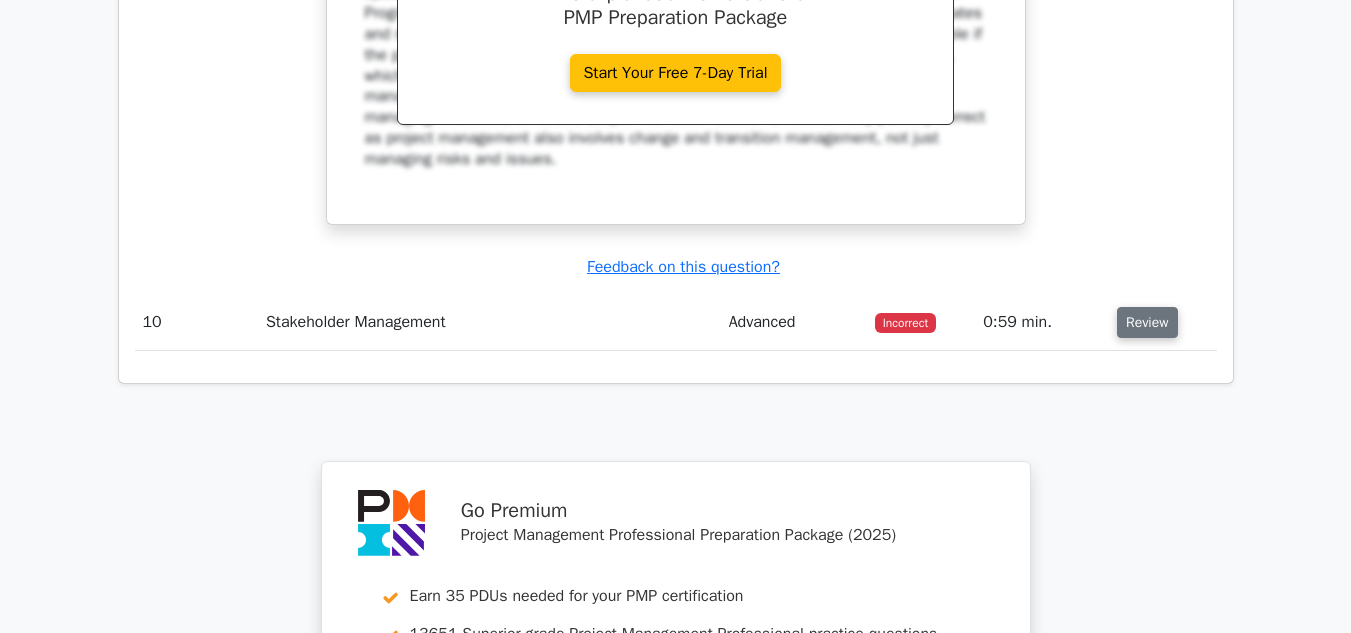 click on "Review" at bounding box center (1147, 322) 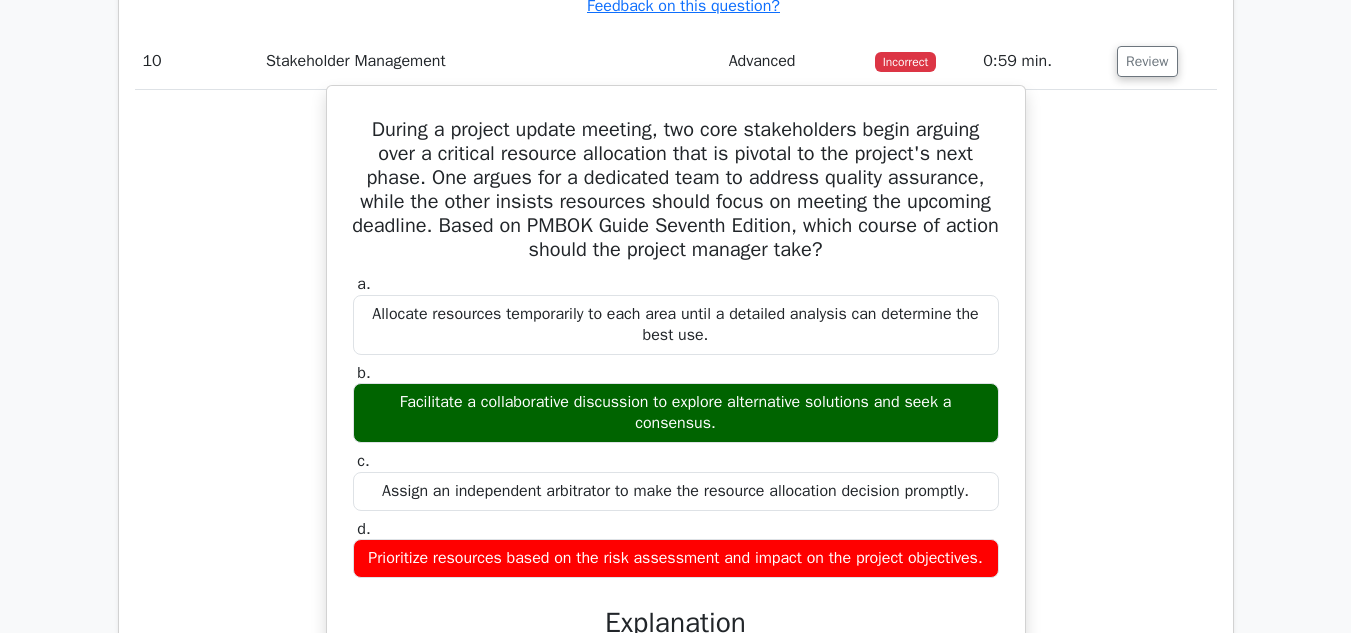 scroll, scrollTop: 10400, scrollLeft: 0, axis: vertical 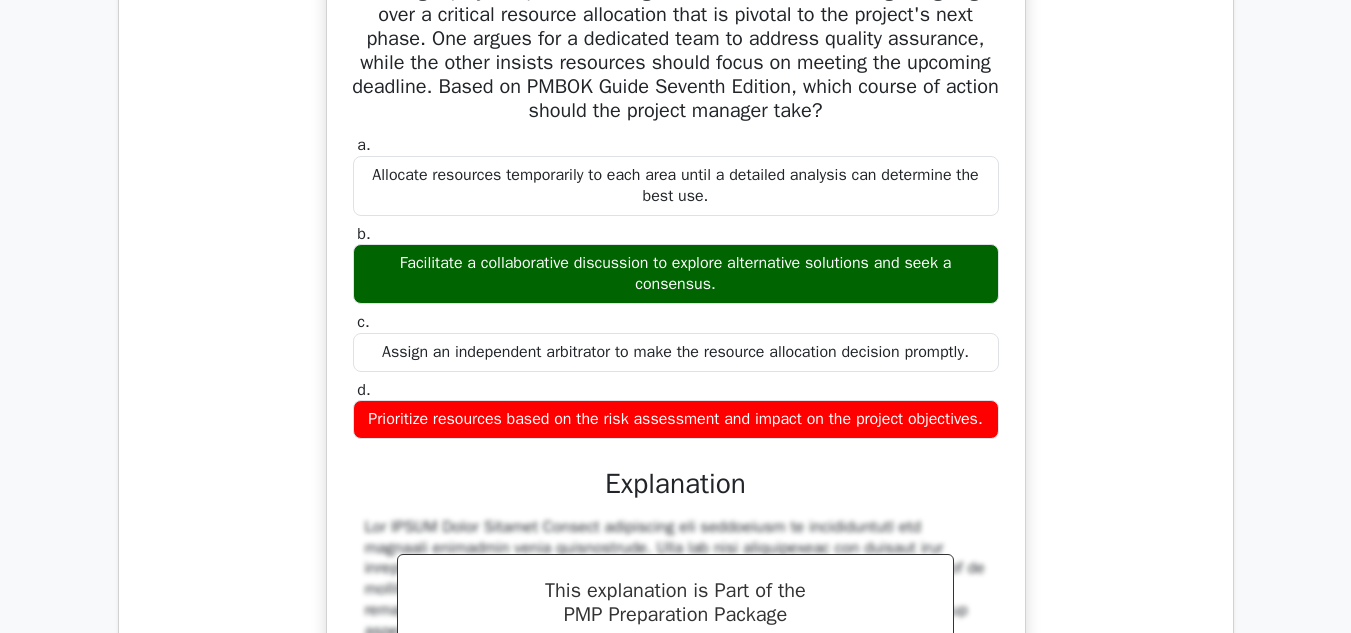 type 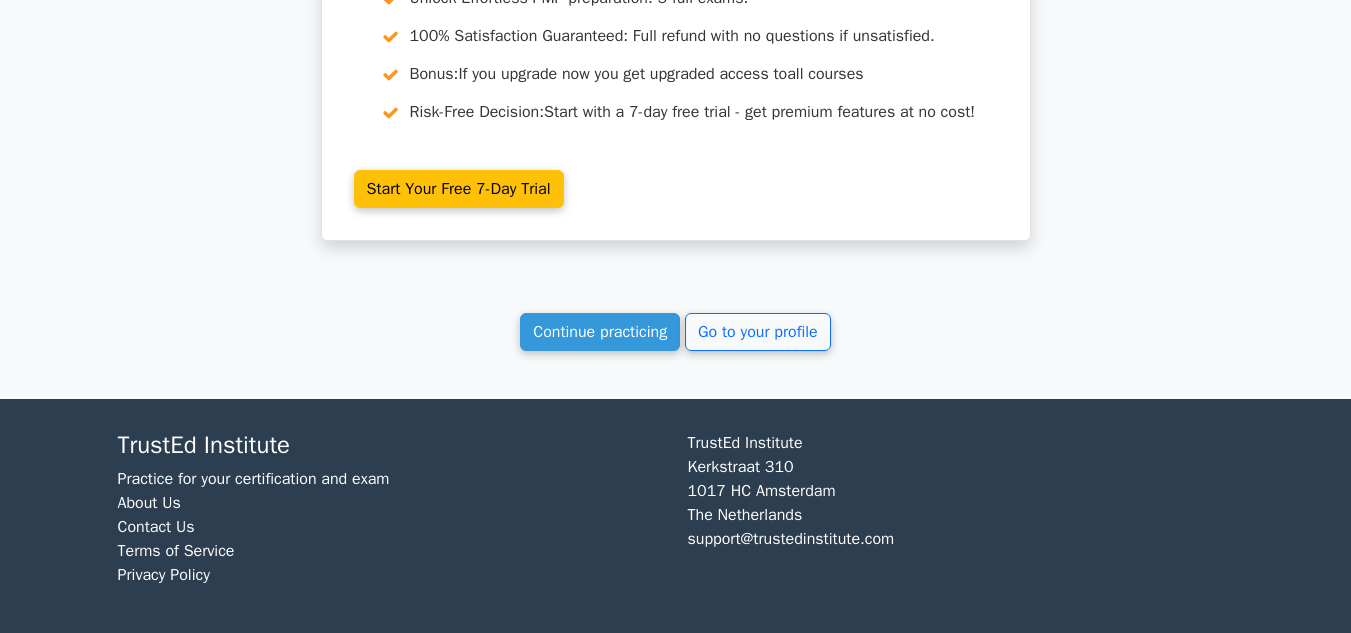 scroll, scrollTop: 11800, scrollLeft: 0, axis: vertical 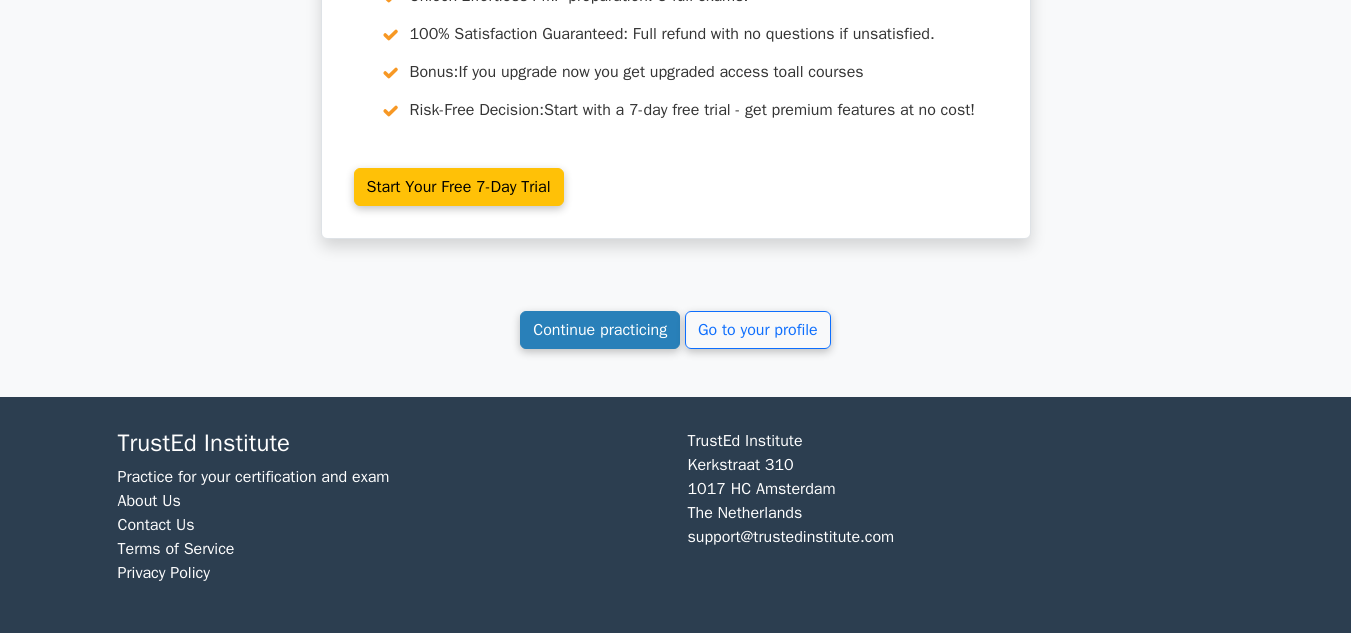 click on "Continue practicing" at bounding box center [600, 330] 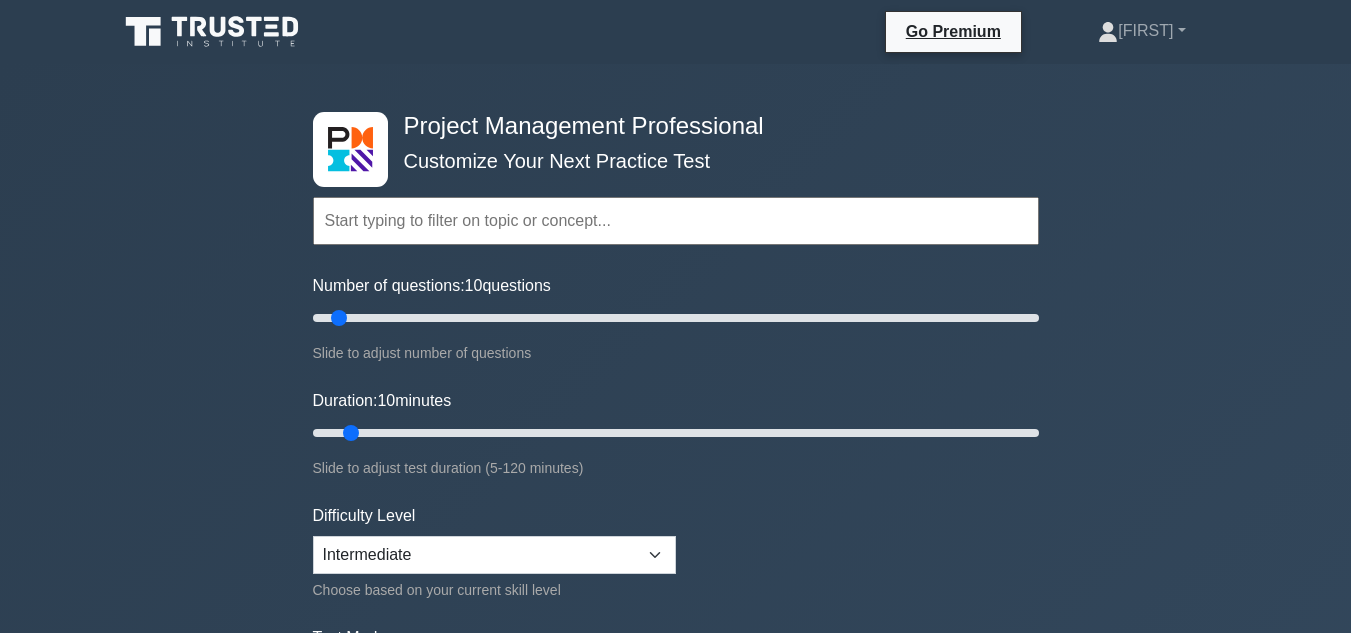 scroll, scrollTop: 0, scrollLeft: 0, axis: both 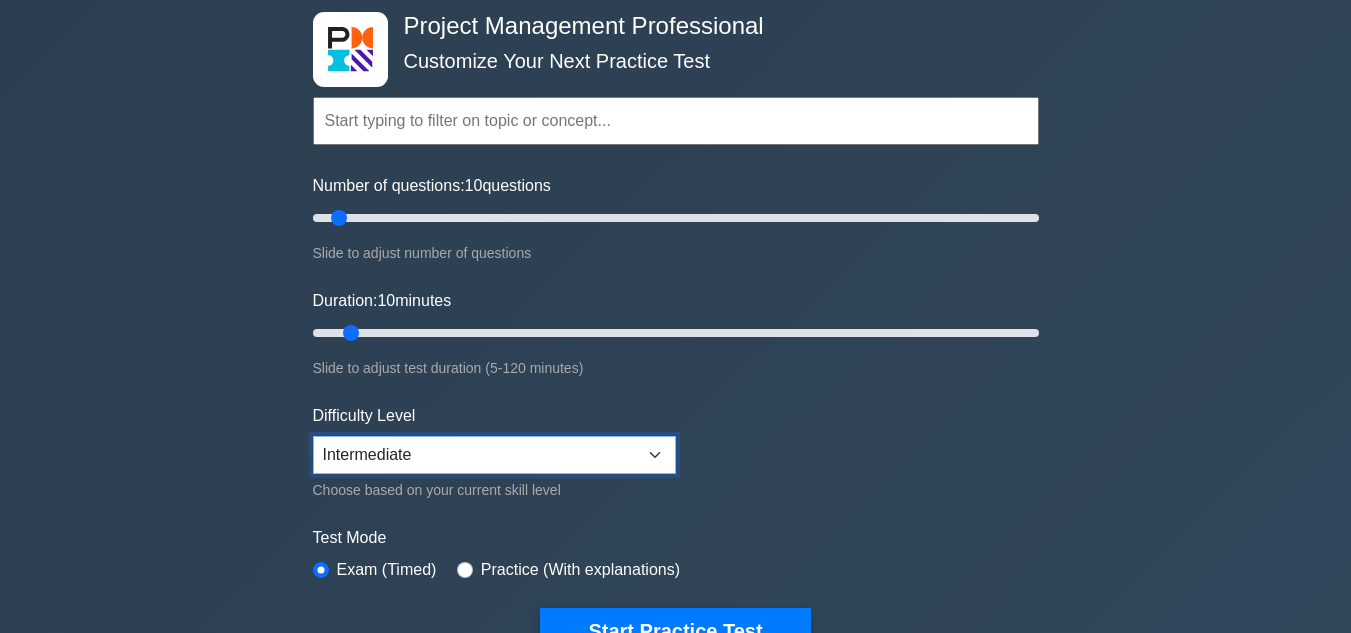 click on "Beginner
Intermediate
Expert" at bounding box center [494, 455] 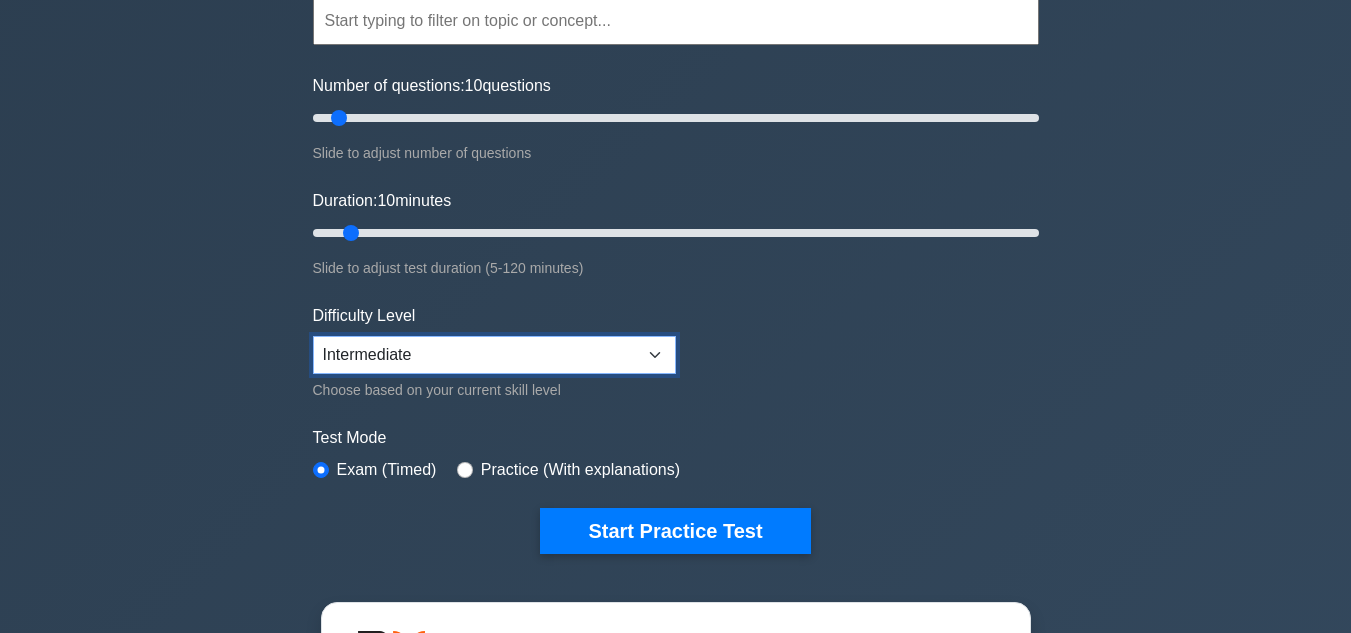 click on "Beginner
Intermediate
Expert" at bounding box center (494, 355) 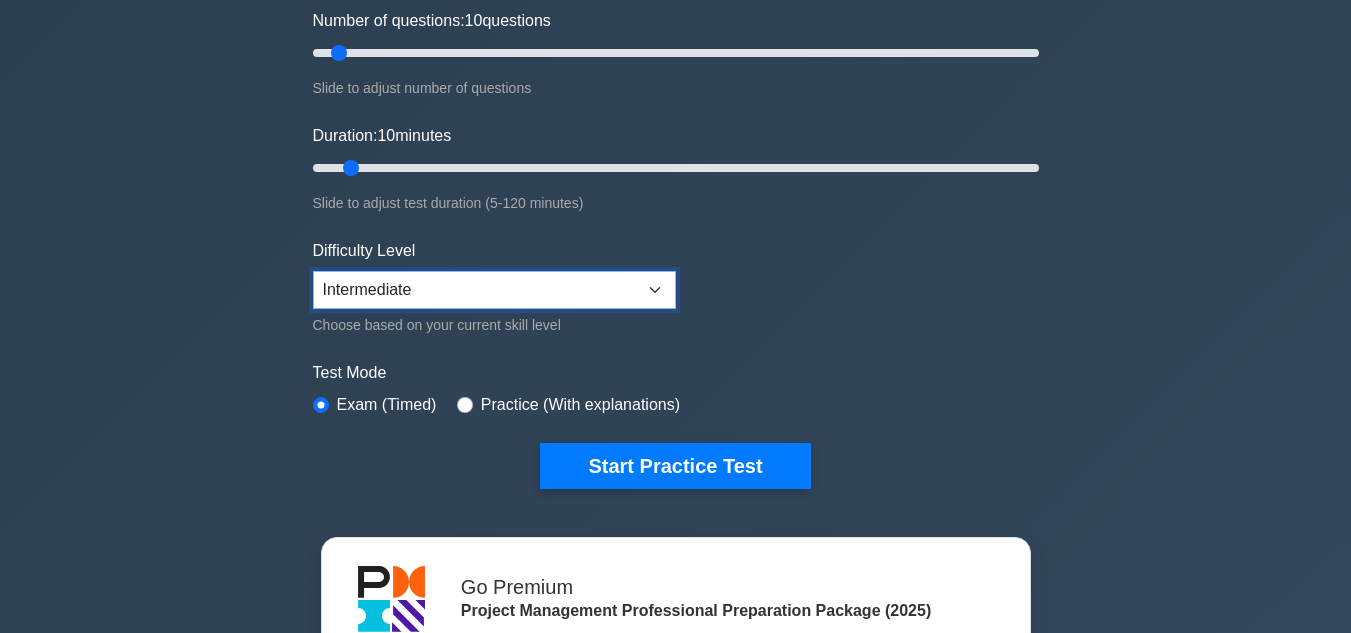scroll, scrollTop: 300, scrollLeft: 0, axis: vertical 